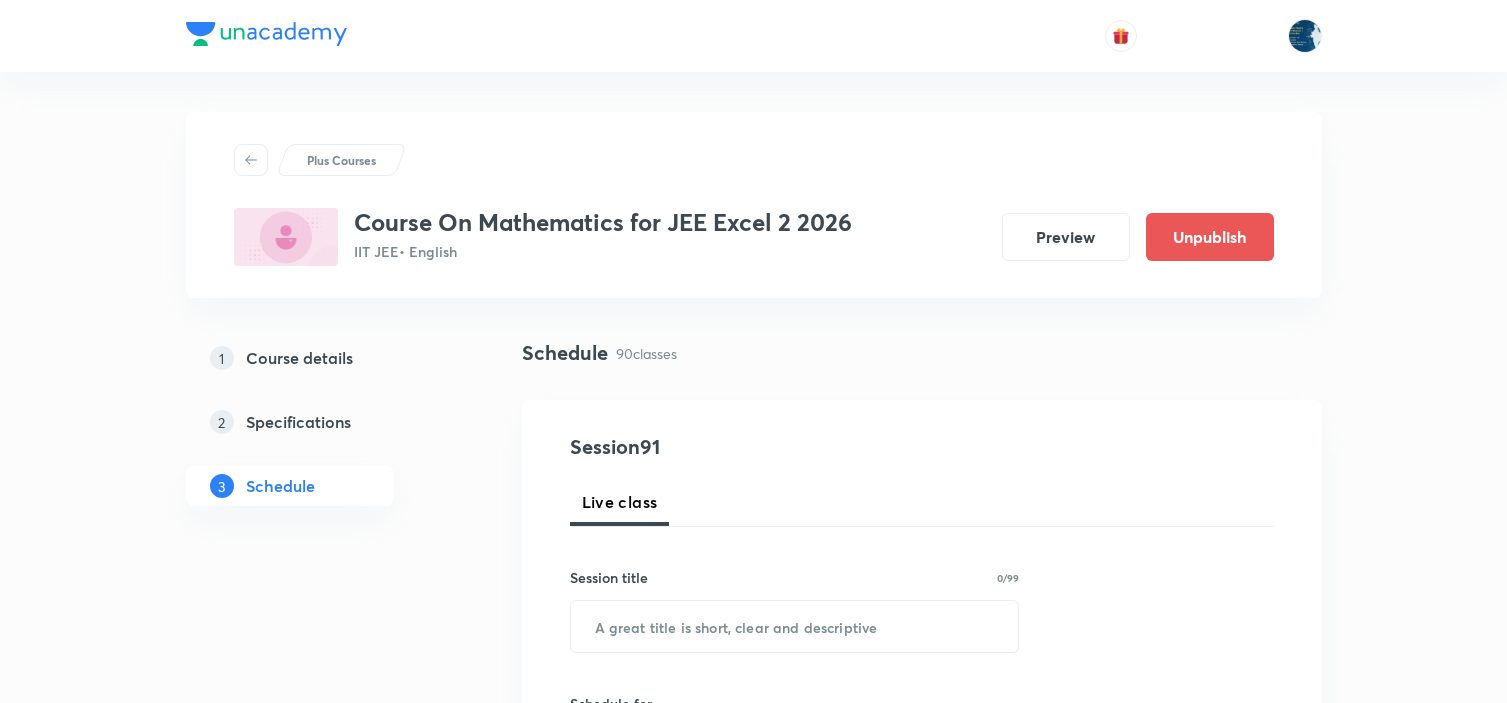 scroll, scrollTop: 0, scrollLeft: 0, axis: both 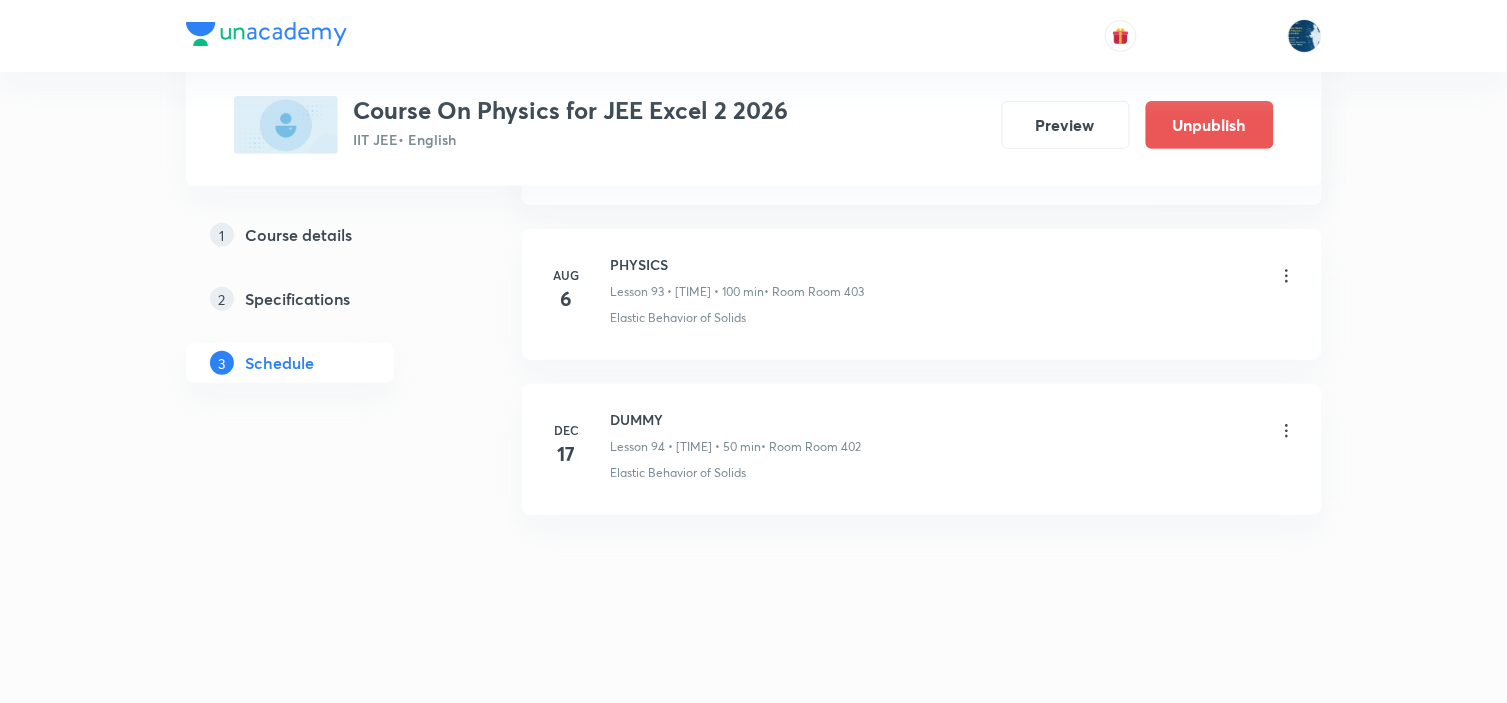 click 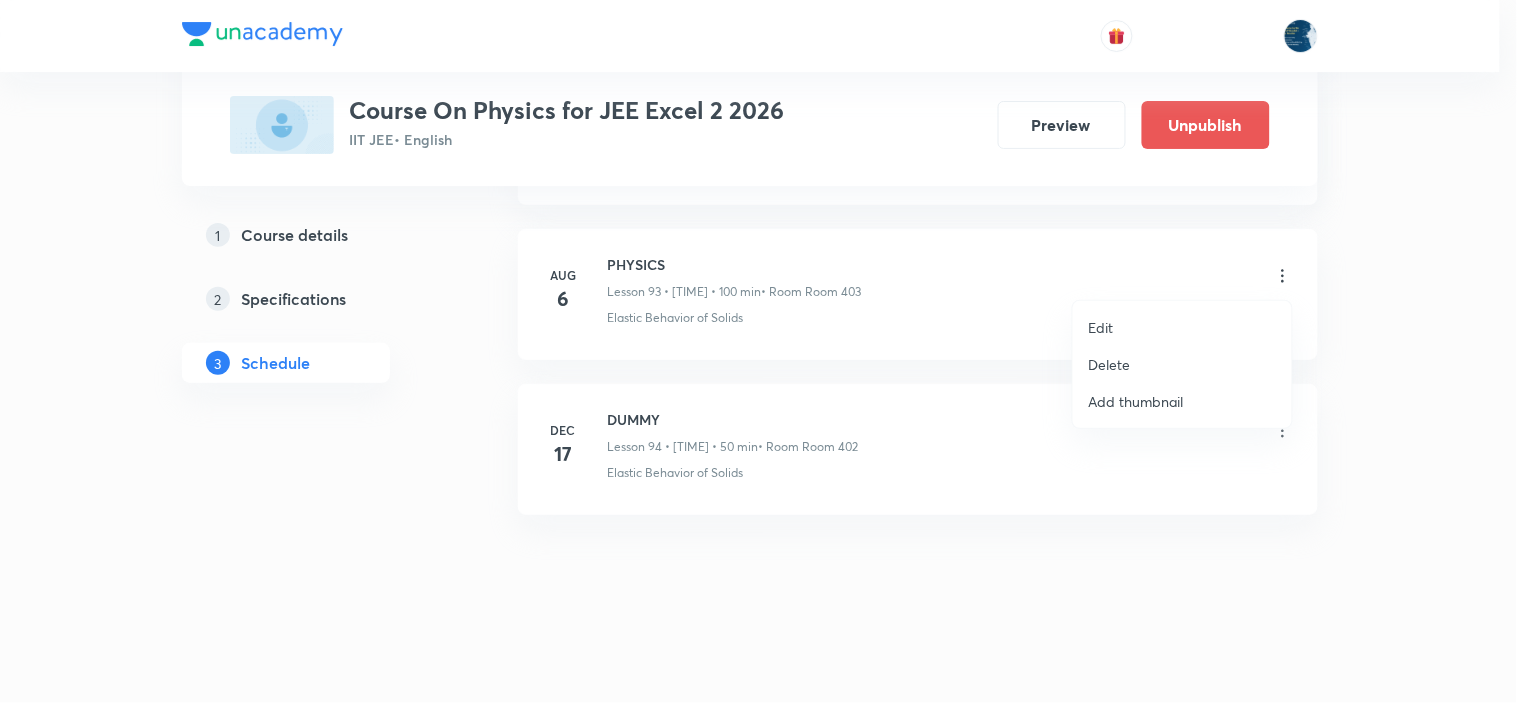click on "Edit" at bounding box center [1182, 327] 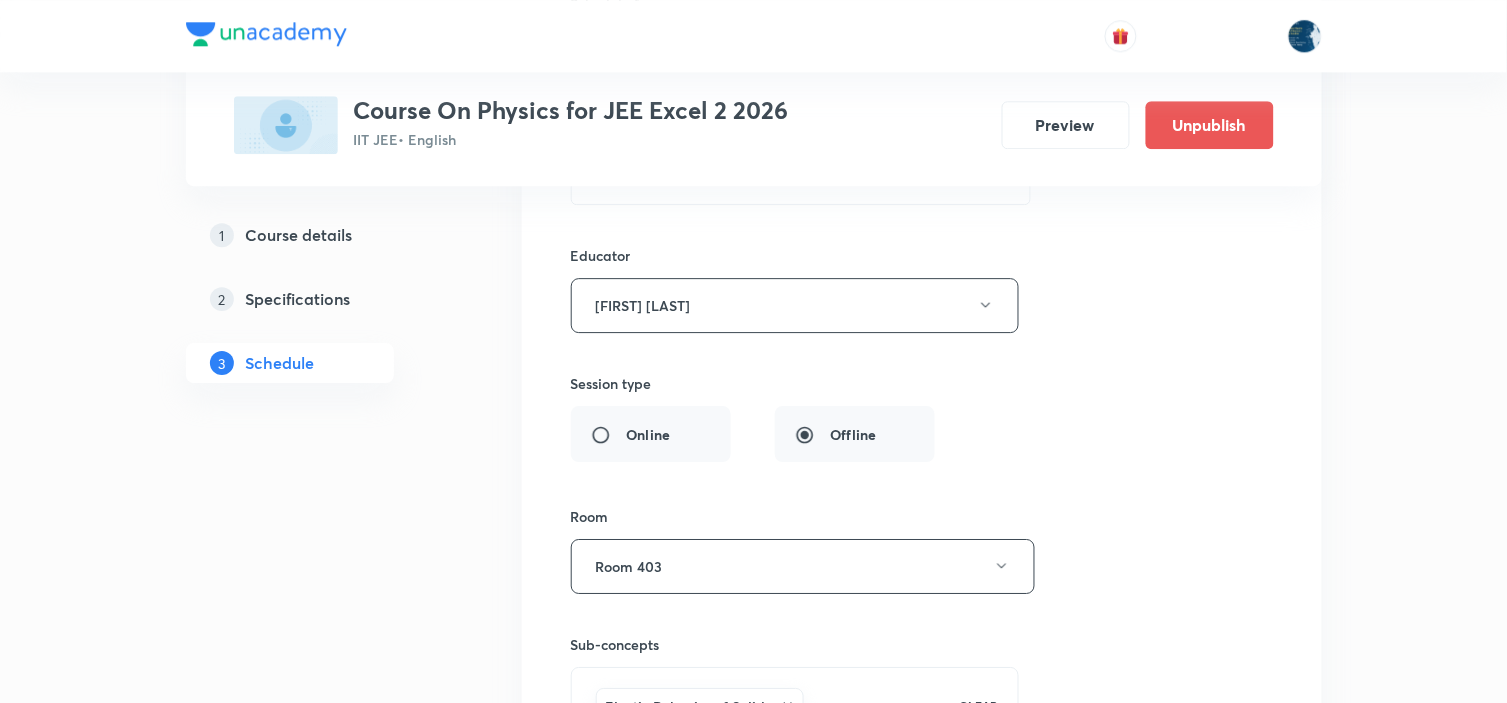 scroll, scrollTop: 14928, scrollLeft: 0, axis: vertical 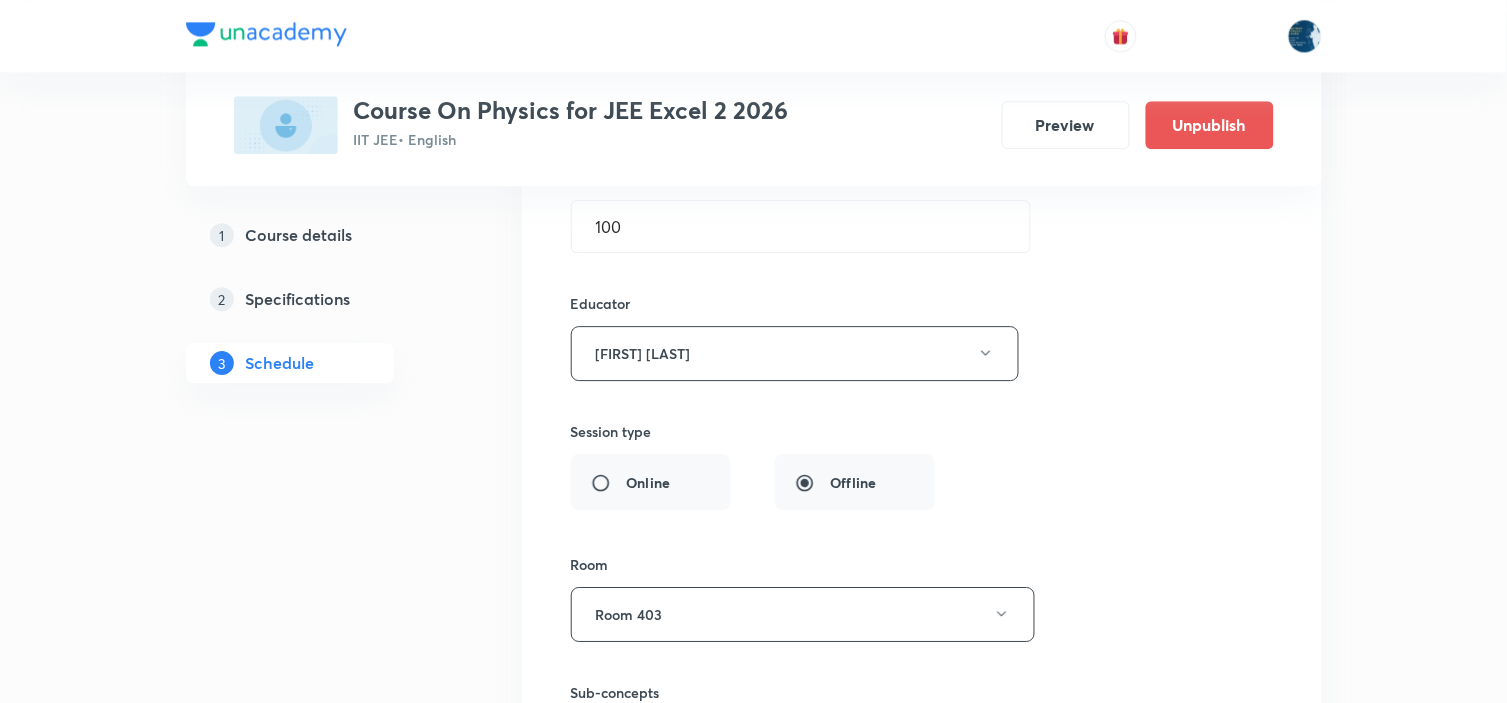 click on "Online Offline" at bounding box center [753, 482] 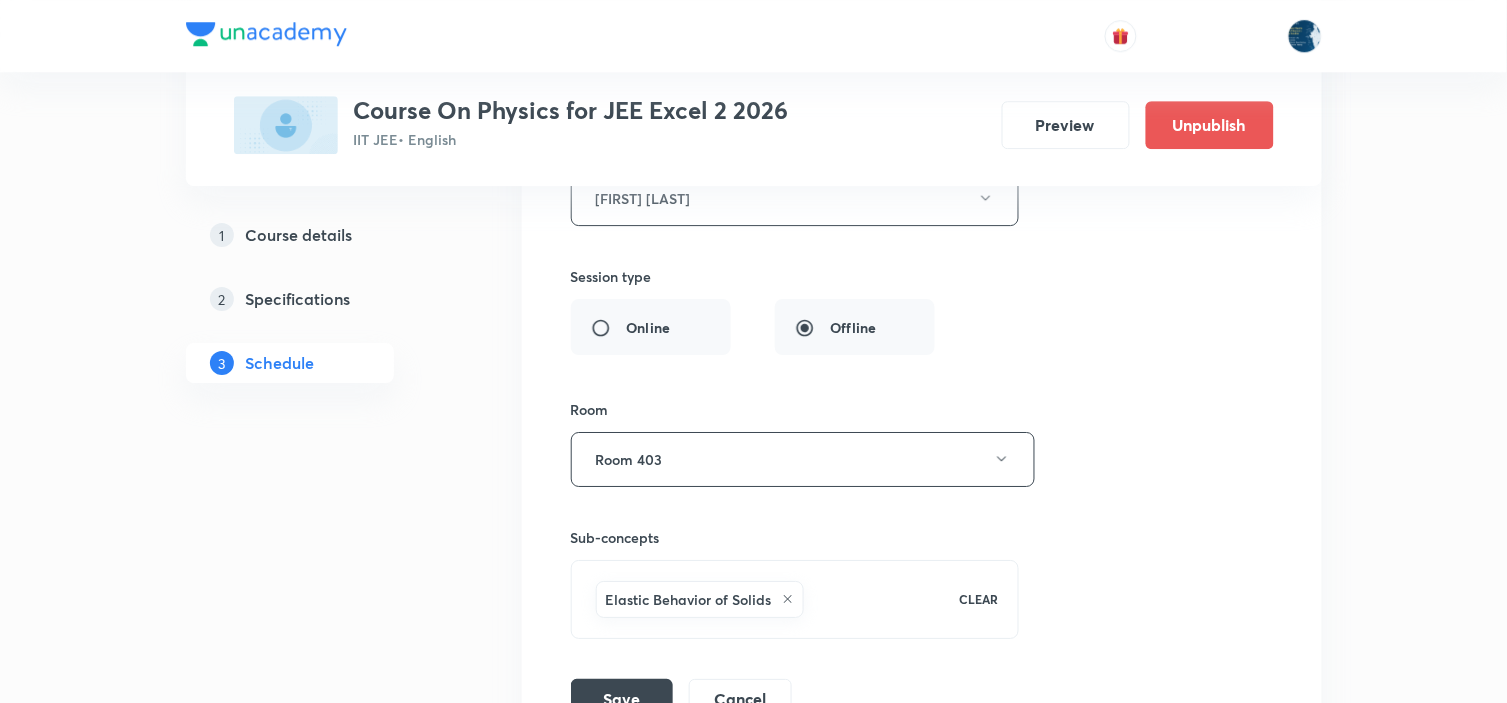 scroll, scrollTop: 15373, scrollLeft: 0, axis: vertical 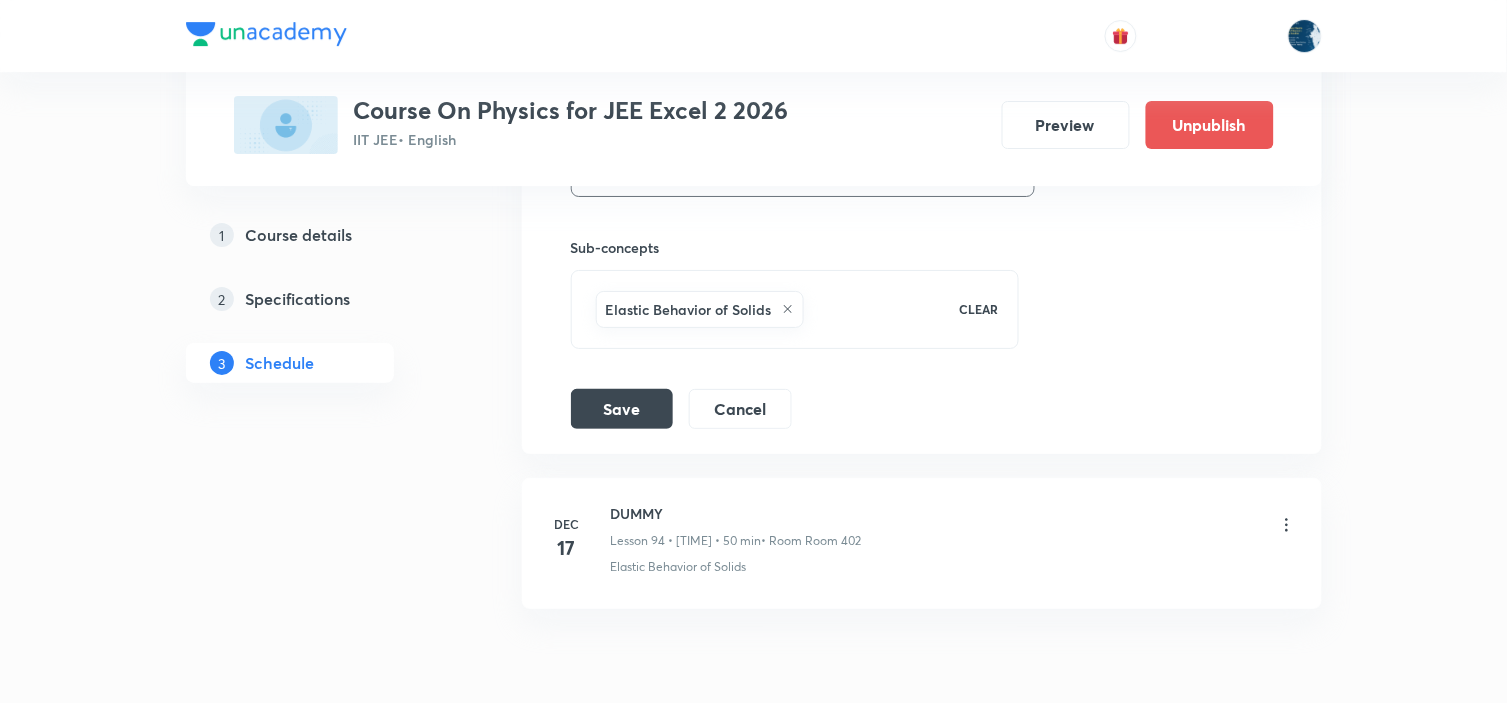 click on "Session title 7/99 PHYSICS ​ Schedule for Aug 6, 2025, 3:35 PM ​ Duration (in minutes) 100 ​ Educator Piyush Baranwal   Session type Online Offline Room Room 403 Sub-concepts Elastic Behavior of Solids CLEAR Save Cancel" at bounding box center [922, -71] 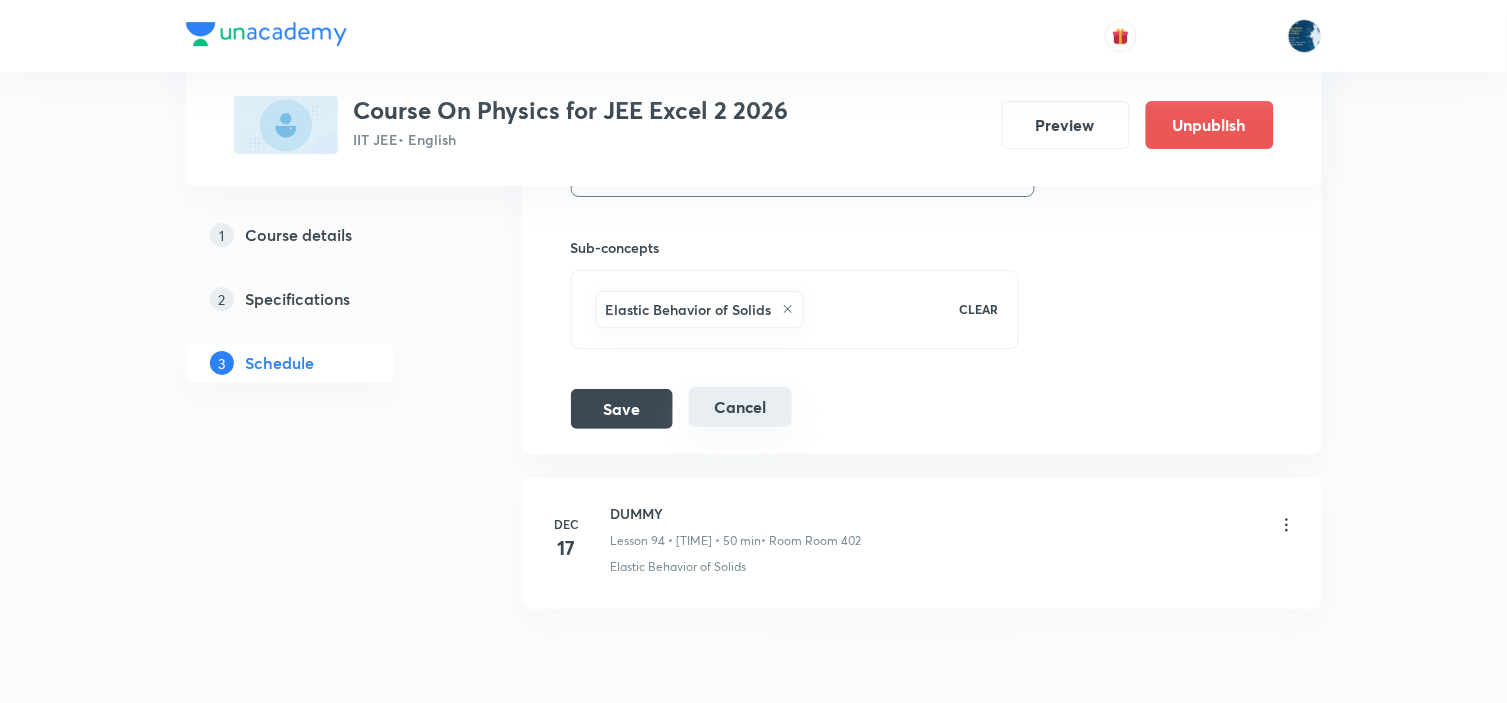 click on "Save Cancel" at bounding box center (689, 409) 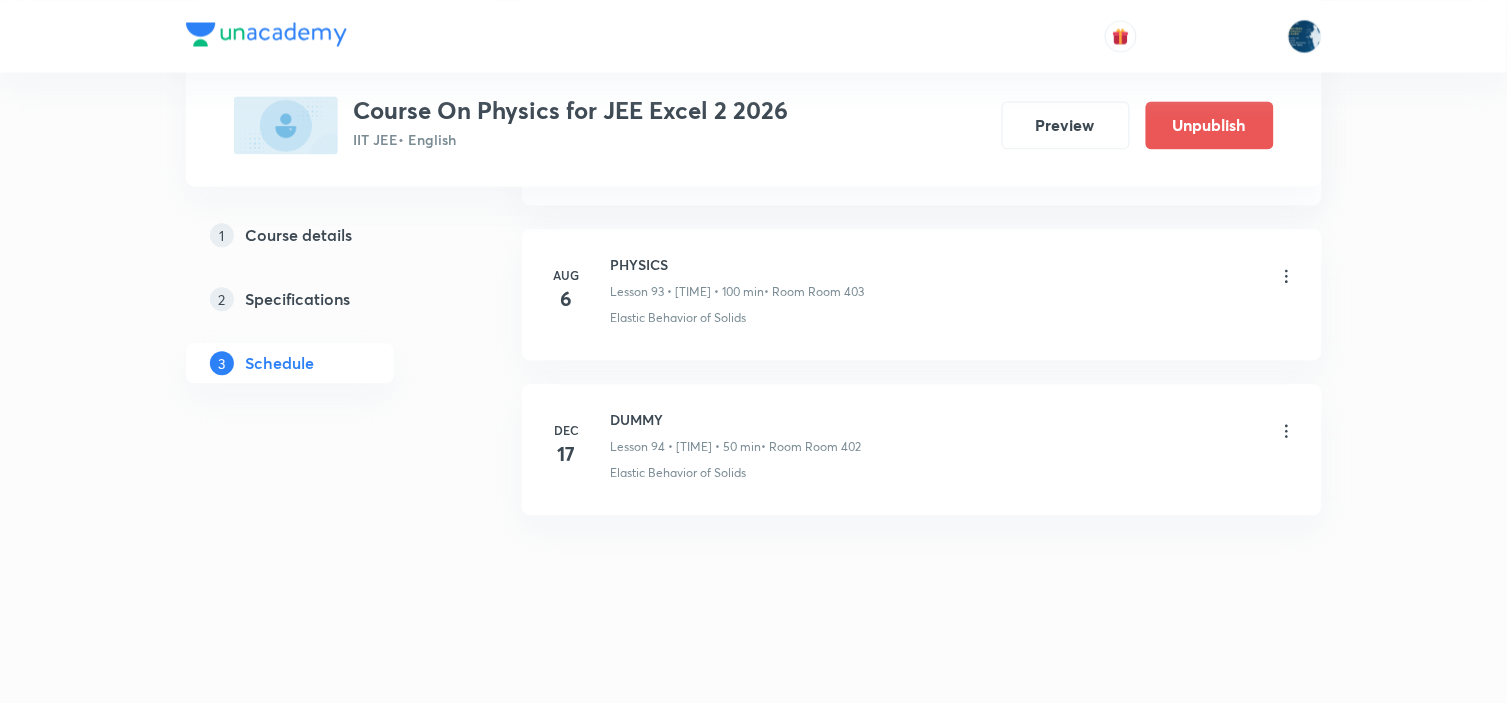 scroll, scrollTop: 14585, scrollLeft: 0, axis: vertical 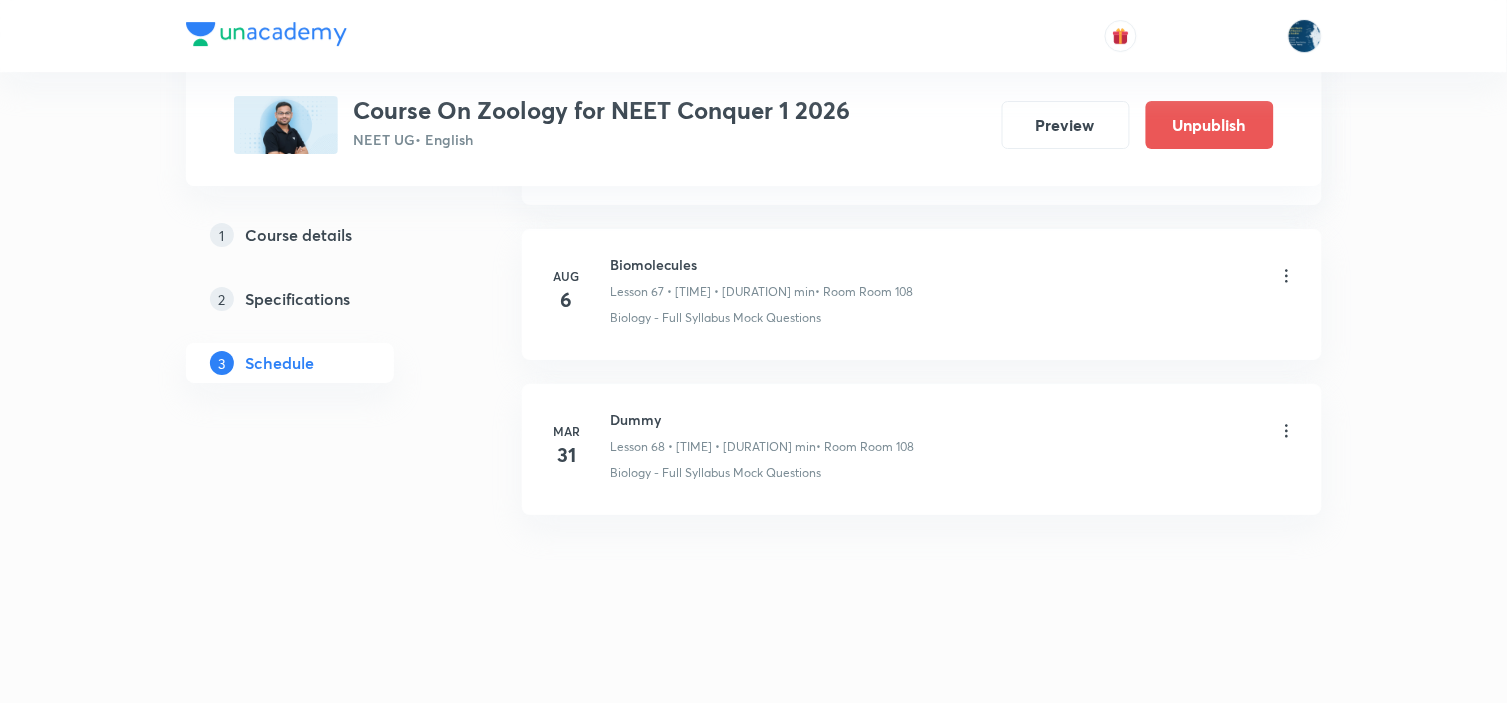click on "Biomolecules" at bounding box center [762, 264] 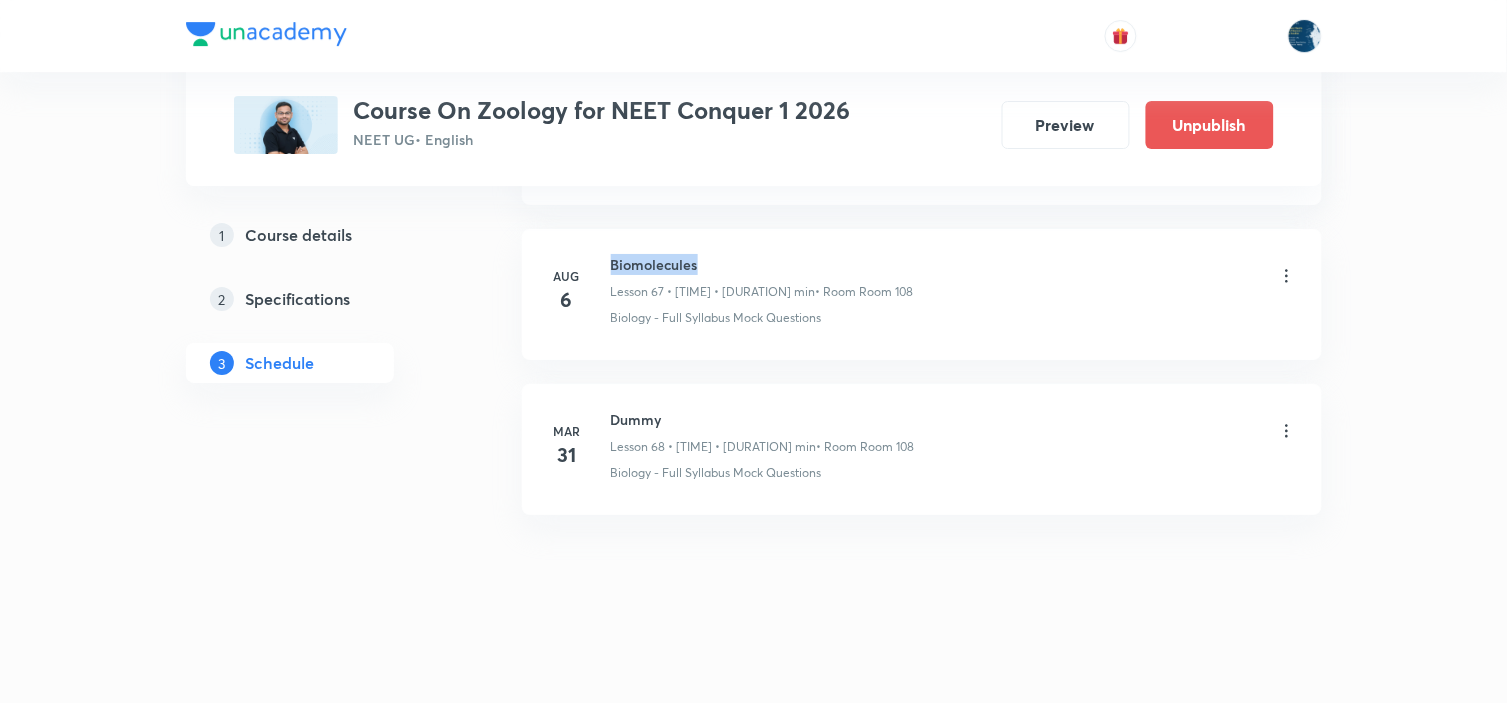 click on "Biomolecules" at bounding box center (762, 264) 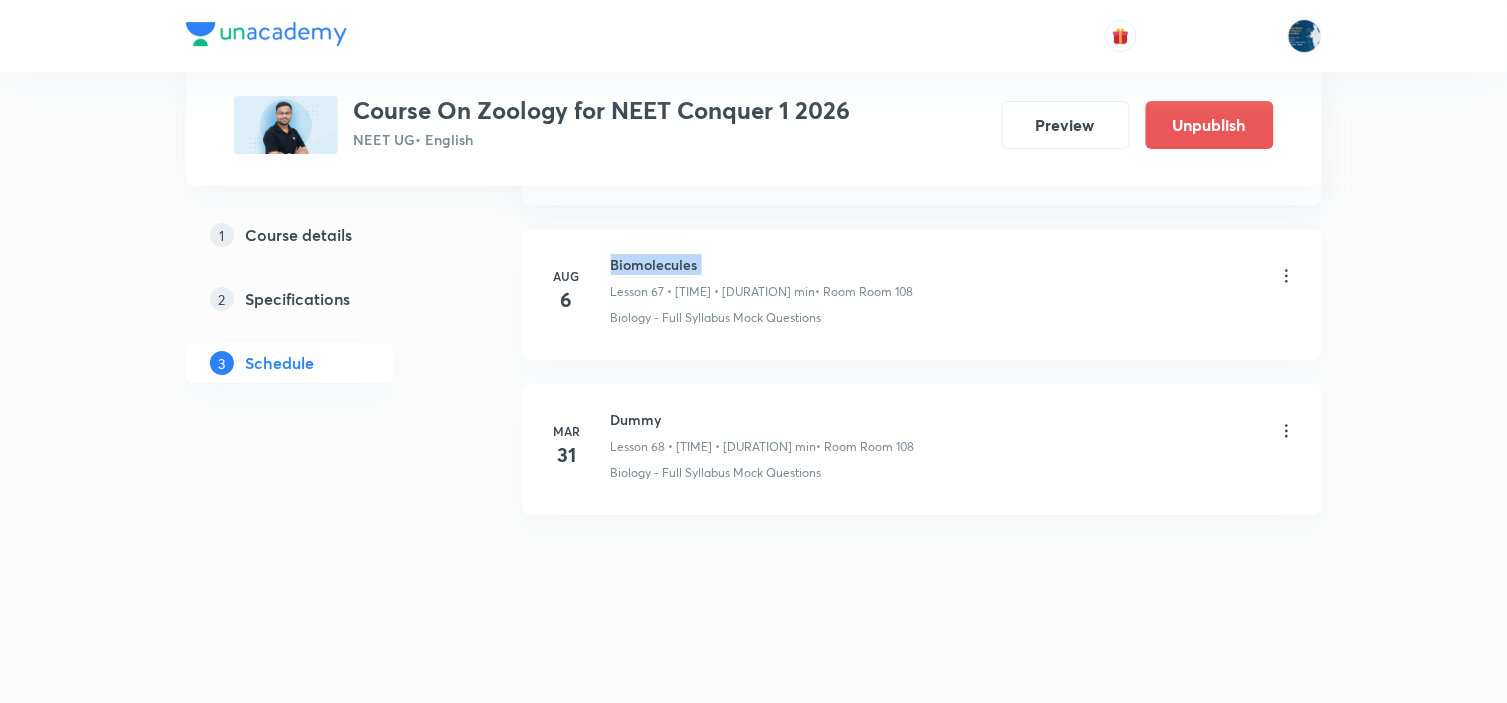 click on "Biomolecules" at bounding box center [762, 264] 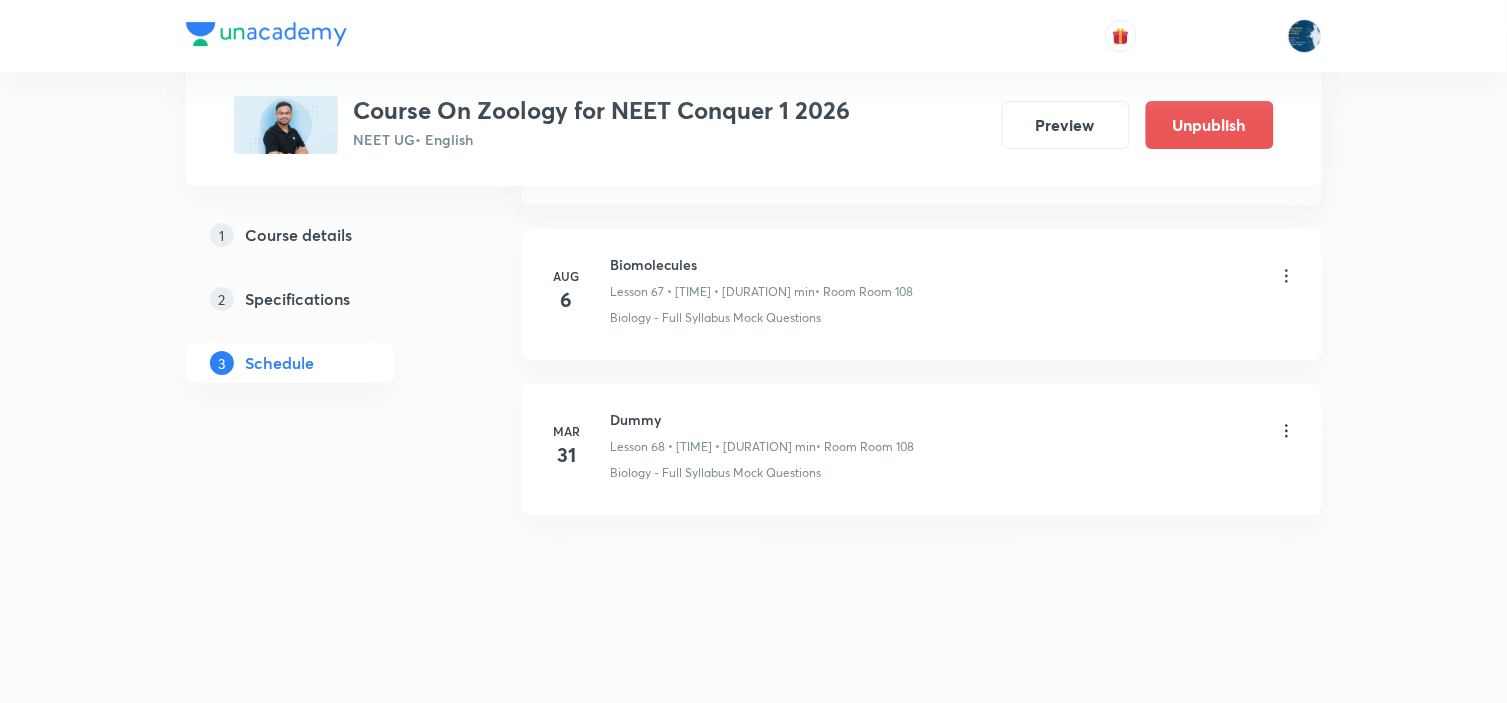 click 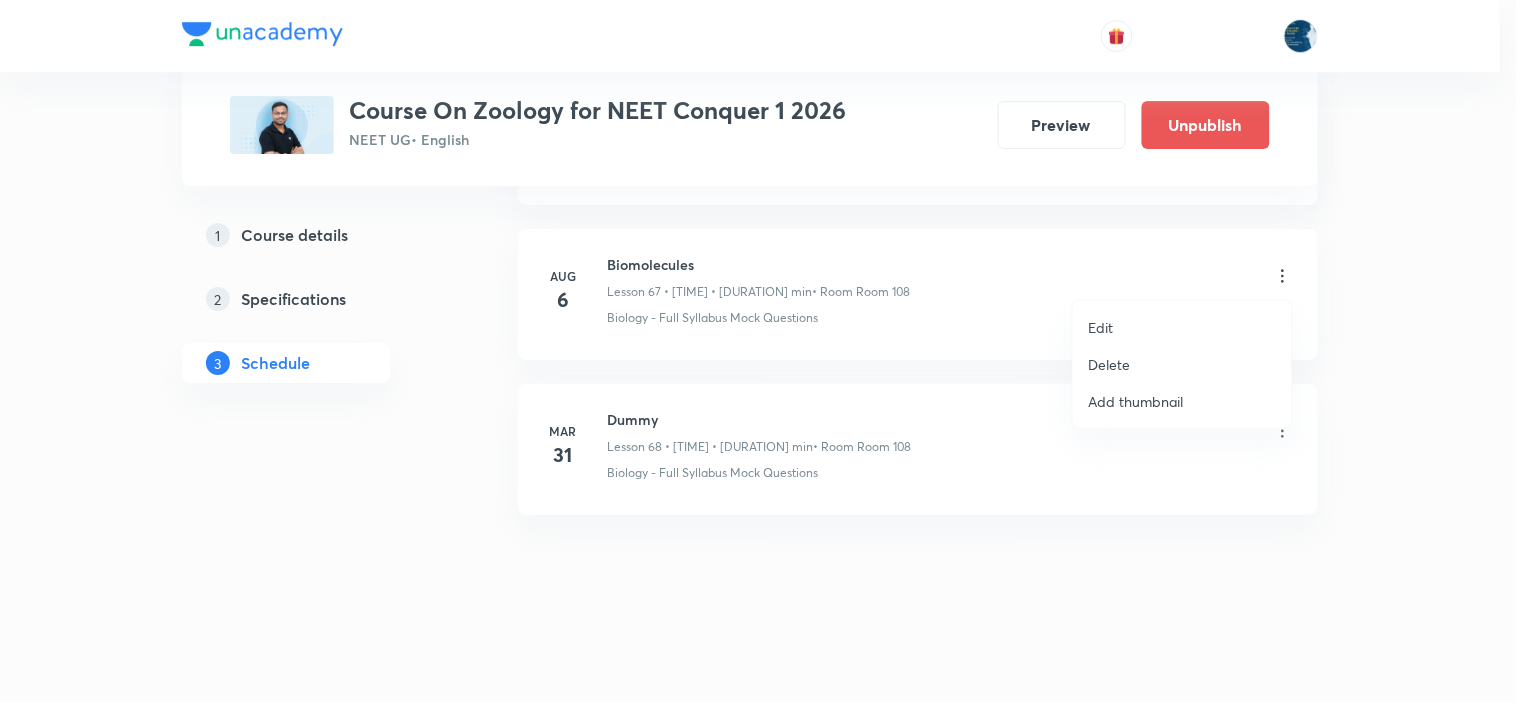 click on "Delete" at bounding box center (1110, 364) 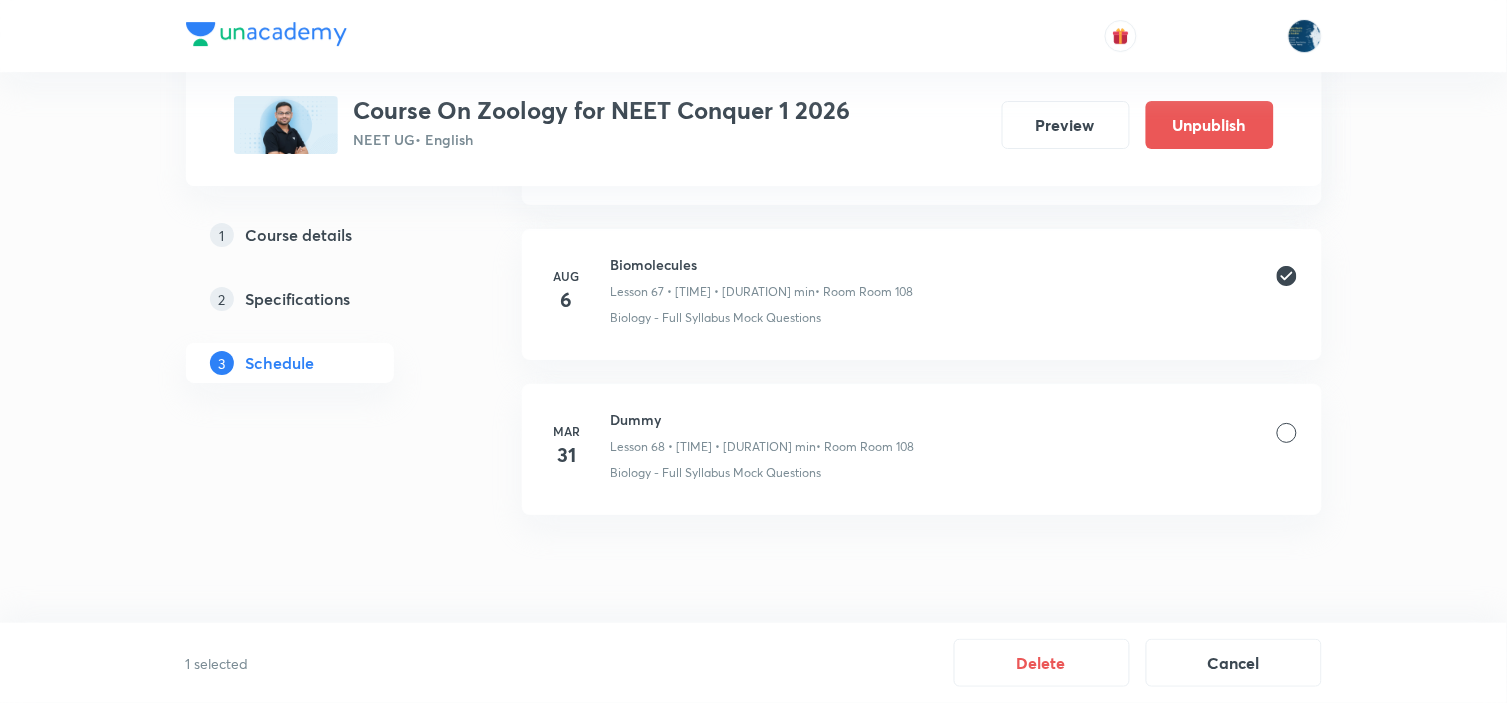 click on "Delete" at bounding box center [1042, 663] 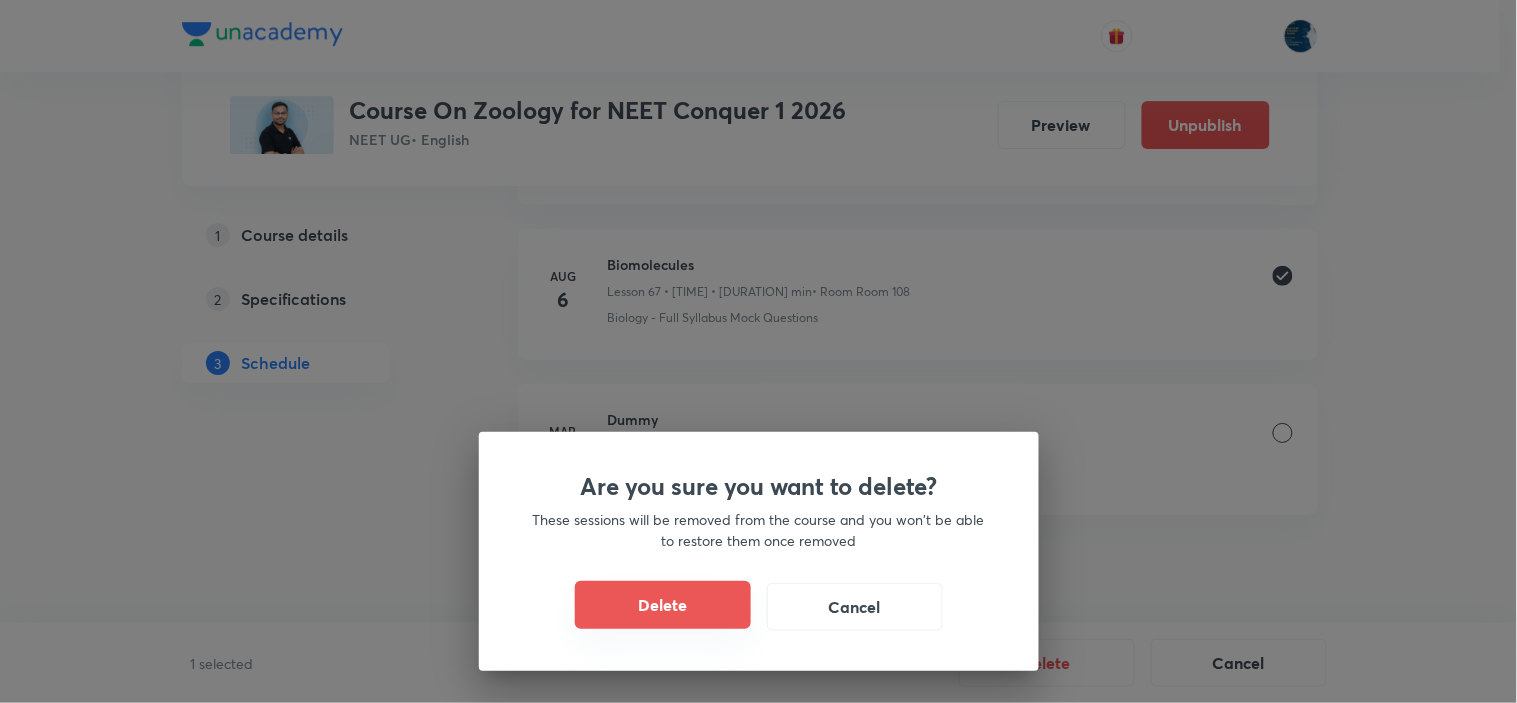 click on "Delete" at bounding box center [663, 605] 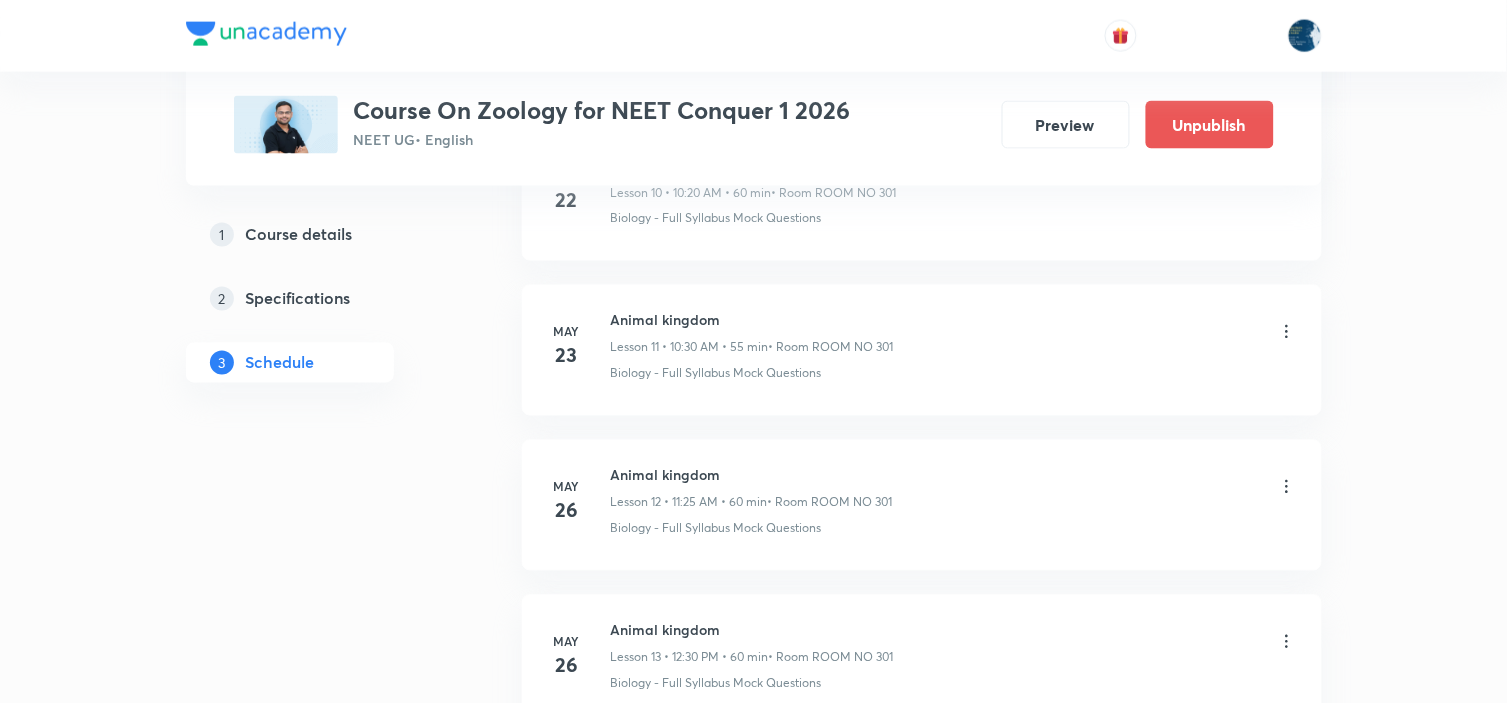 scroll, scrollTop: 0, scrollLeft: 0, axis: both 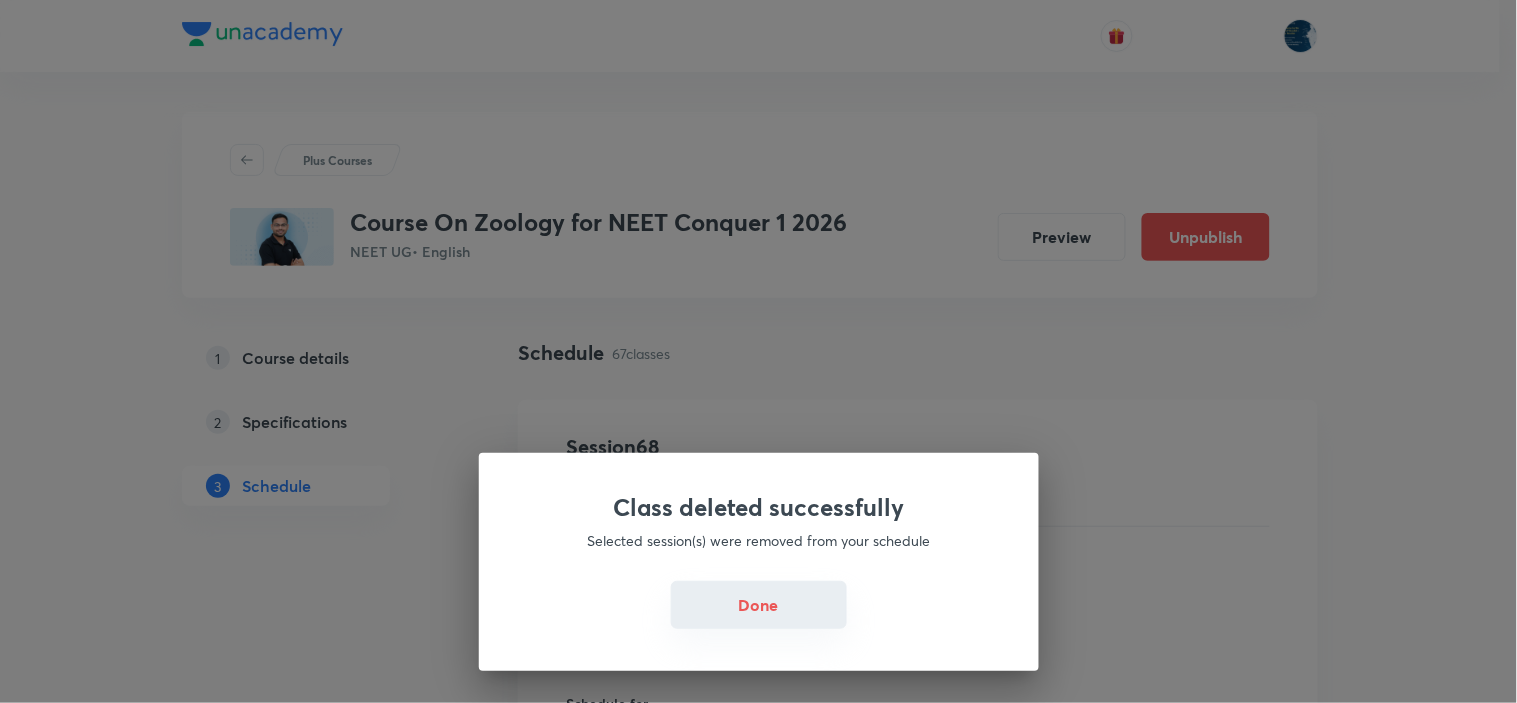 click on "Done" at bounding box center [759, 605] 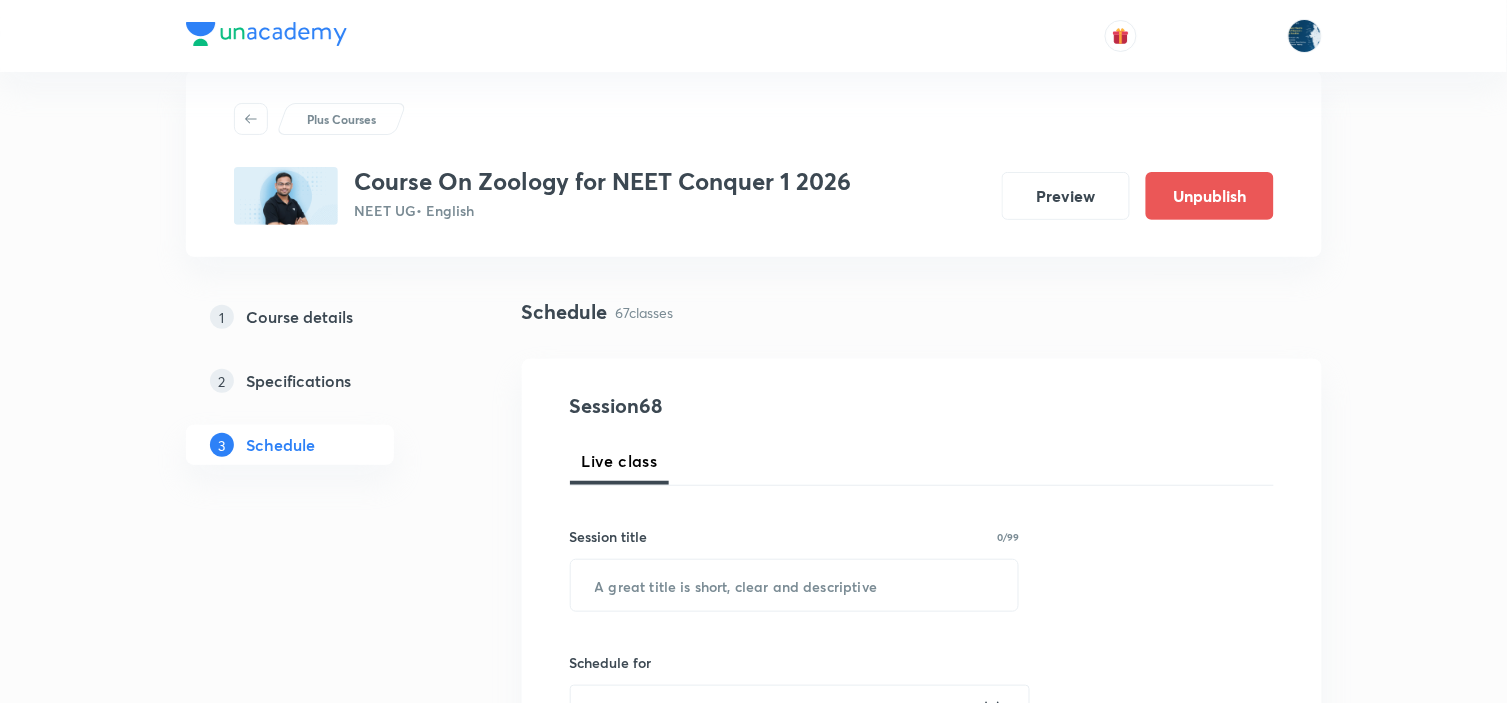 scroll, scrollTop: 111, scrollLeft: 0, axis: vertical 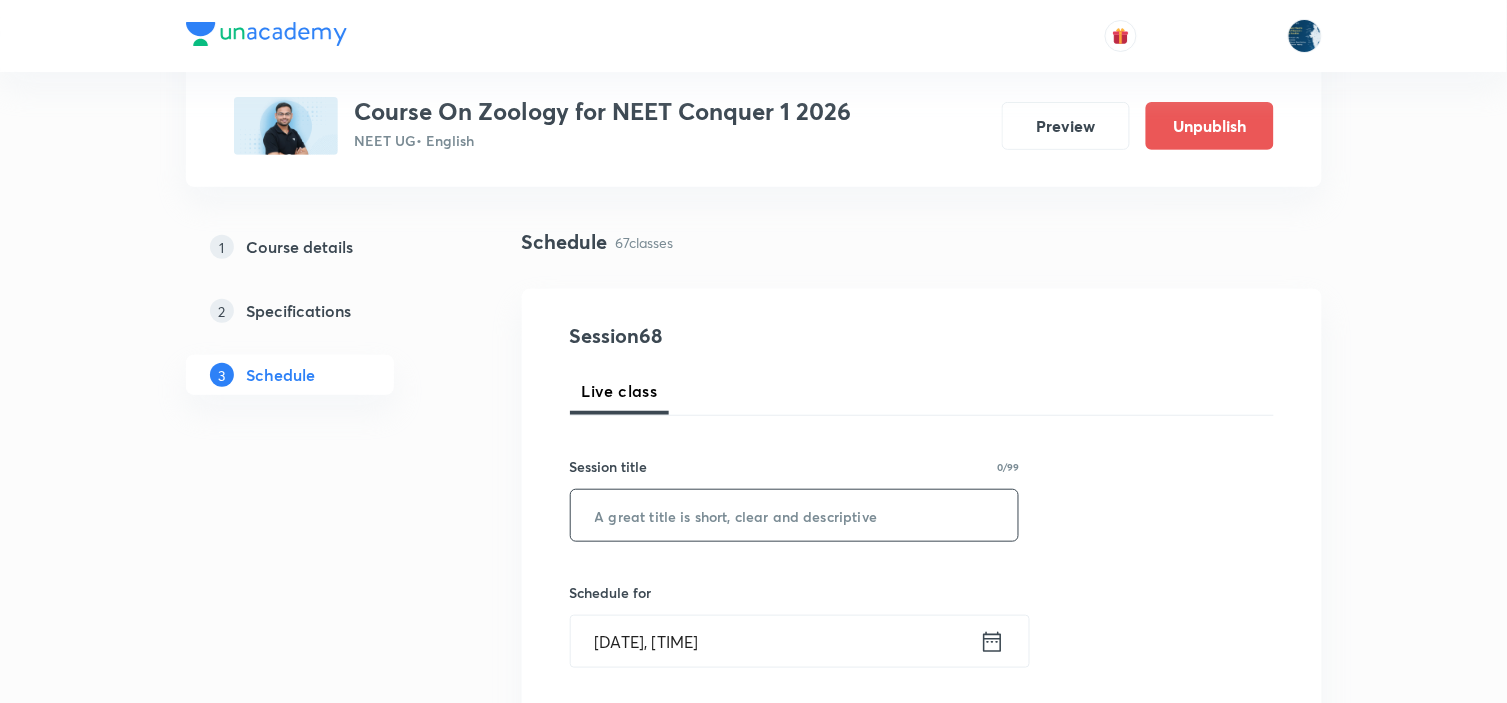 click at bounding box center [795, 515] 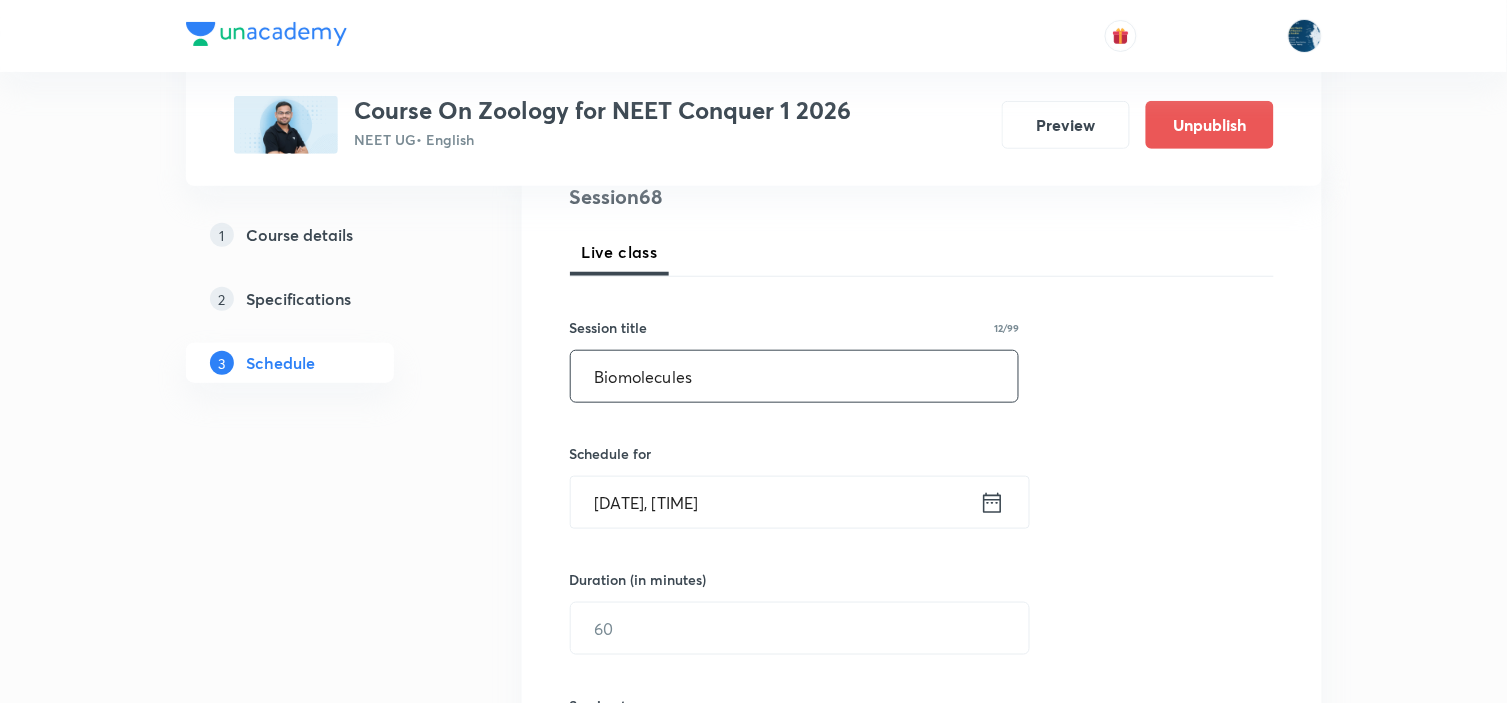 scroll, scrollTop: 444, scrollLeft: 0, axis: vertical 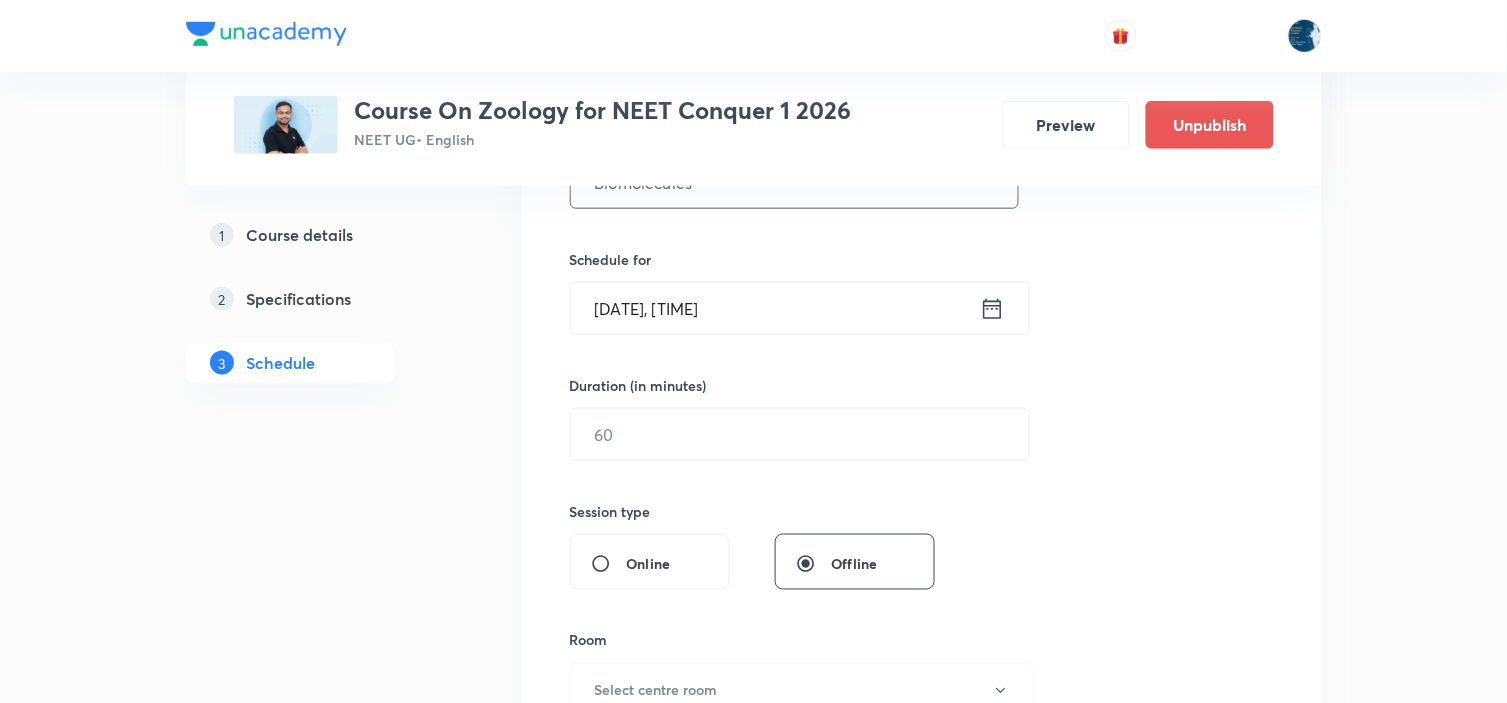 type on "Biomolecules" 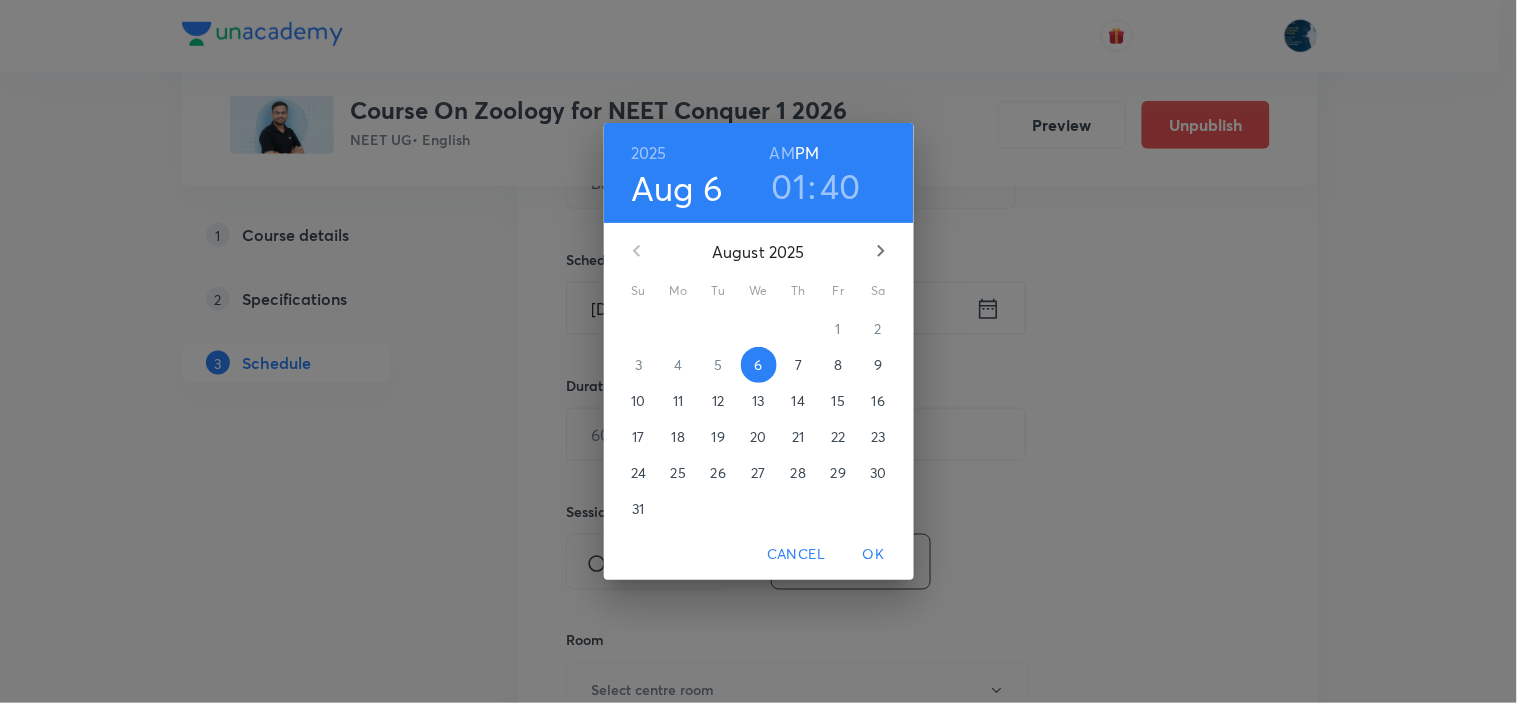 click on "40" at bounding box center [841, 186] 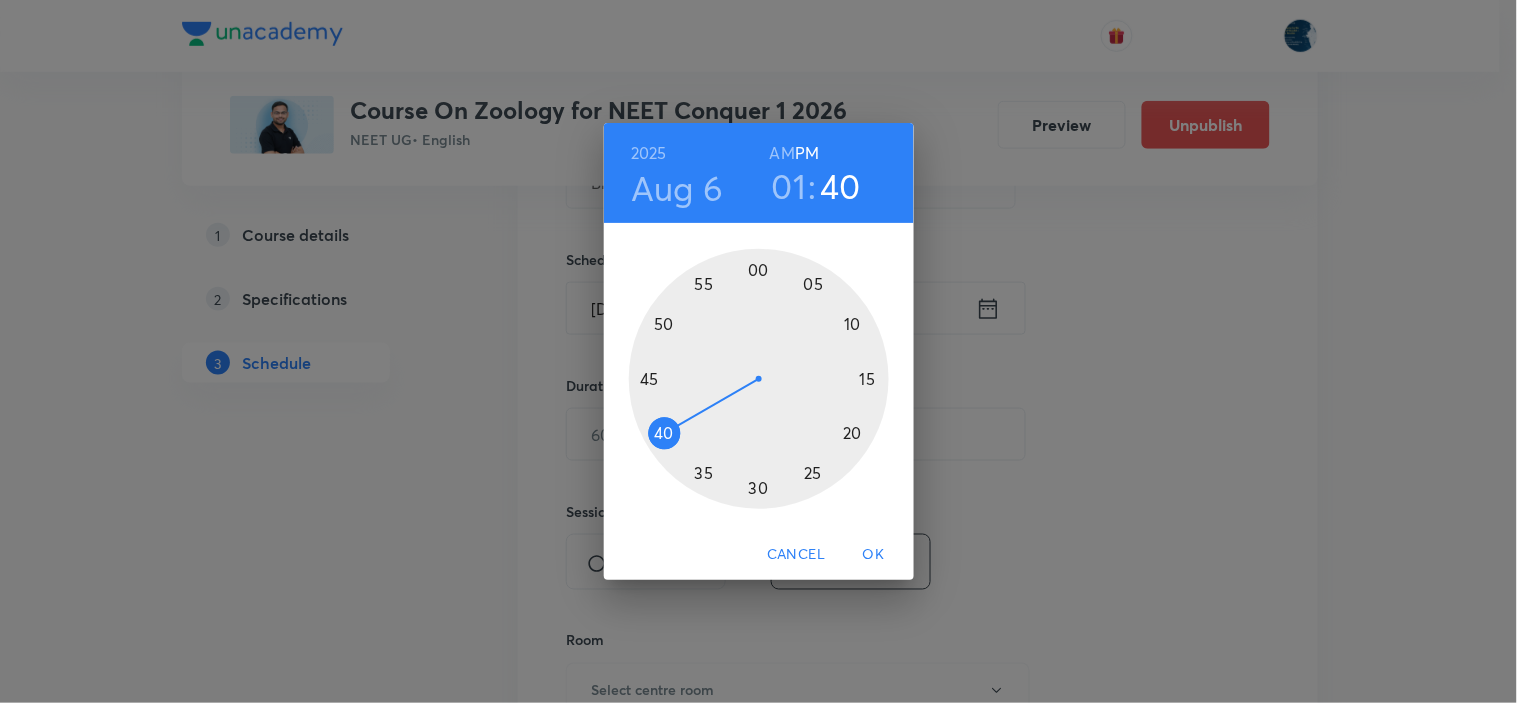 click at bounding box center [759, 379] 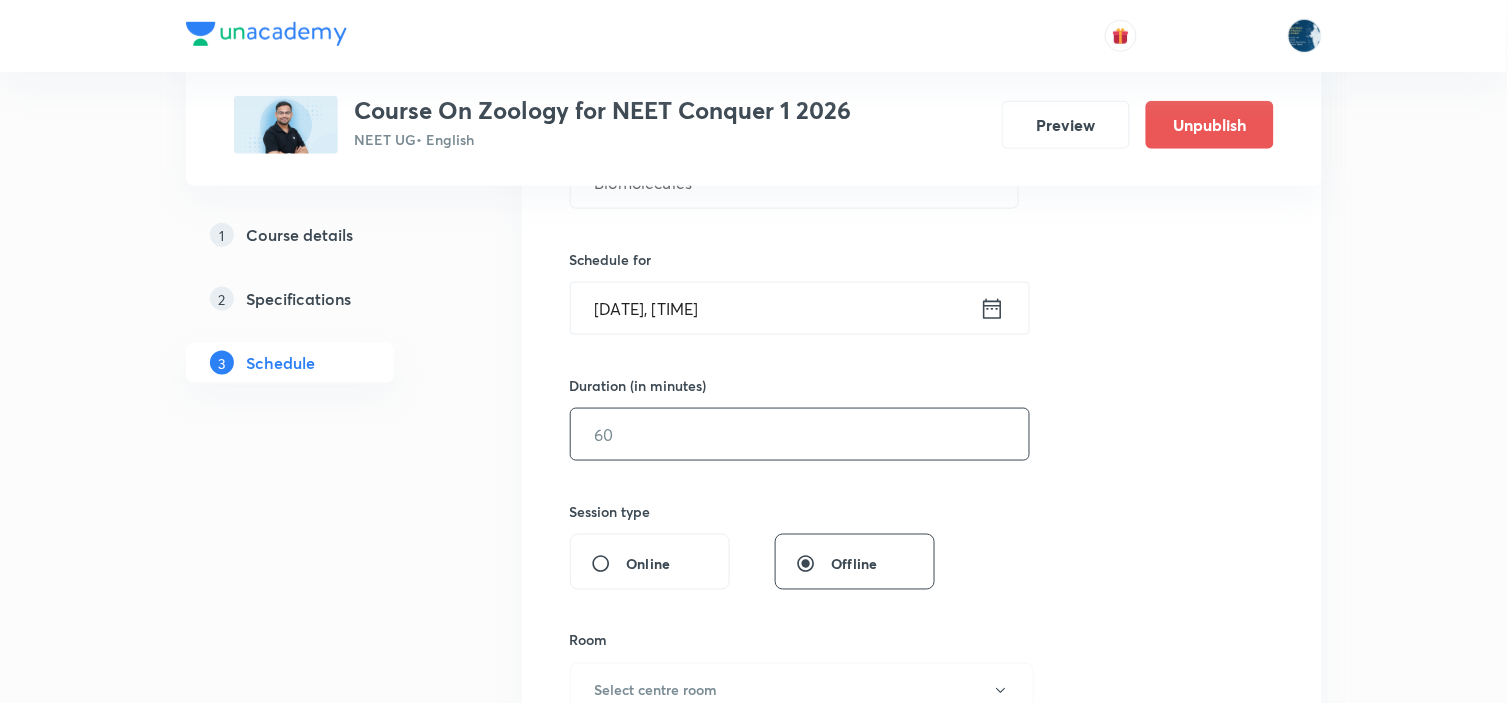 click at bounding box center [800, 434] 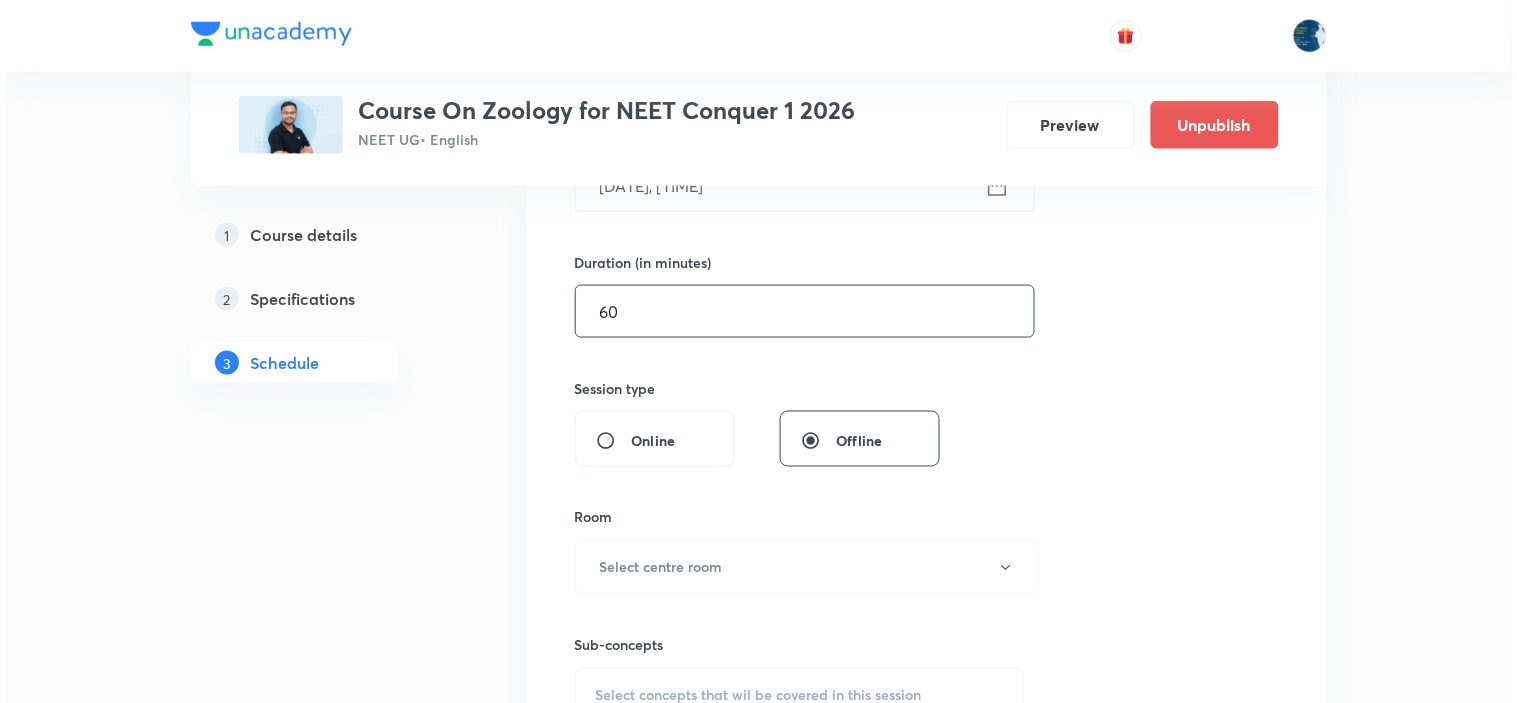 scroll, scrollTop: 666, scrollLeft: 0, axis: vertical 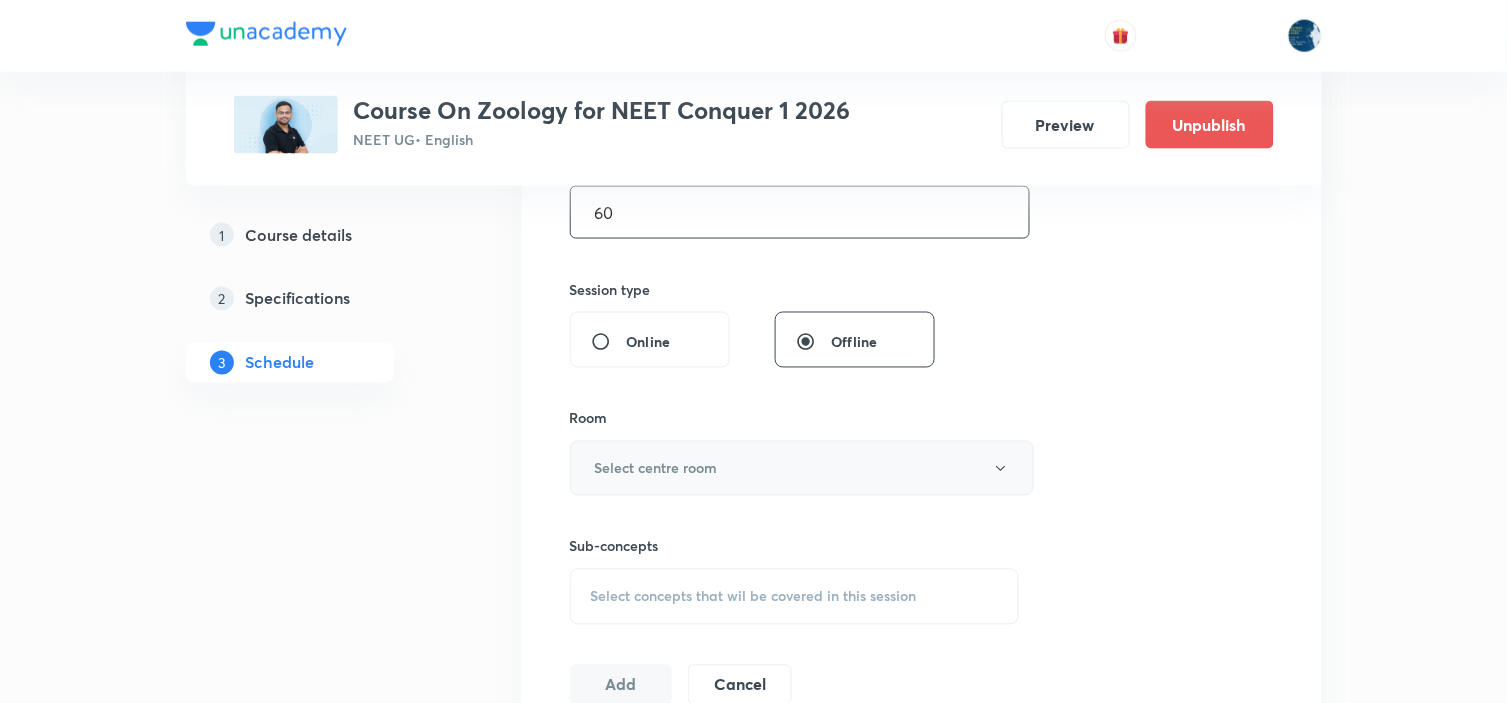 type on "60" 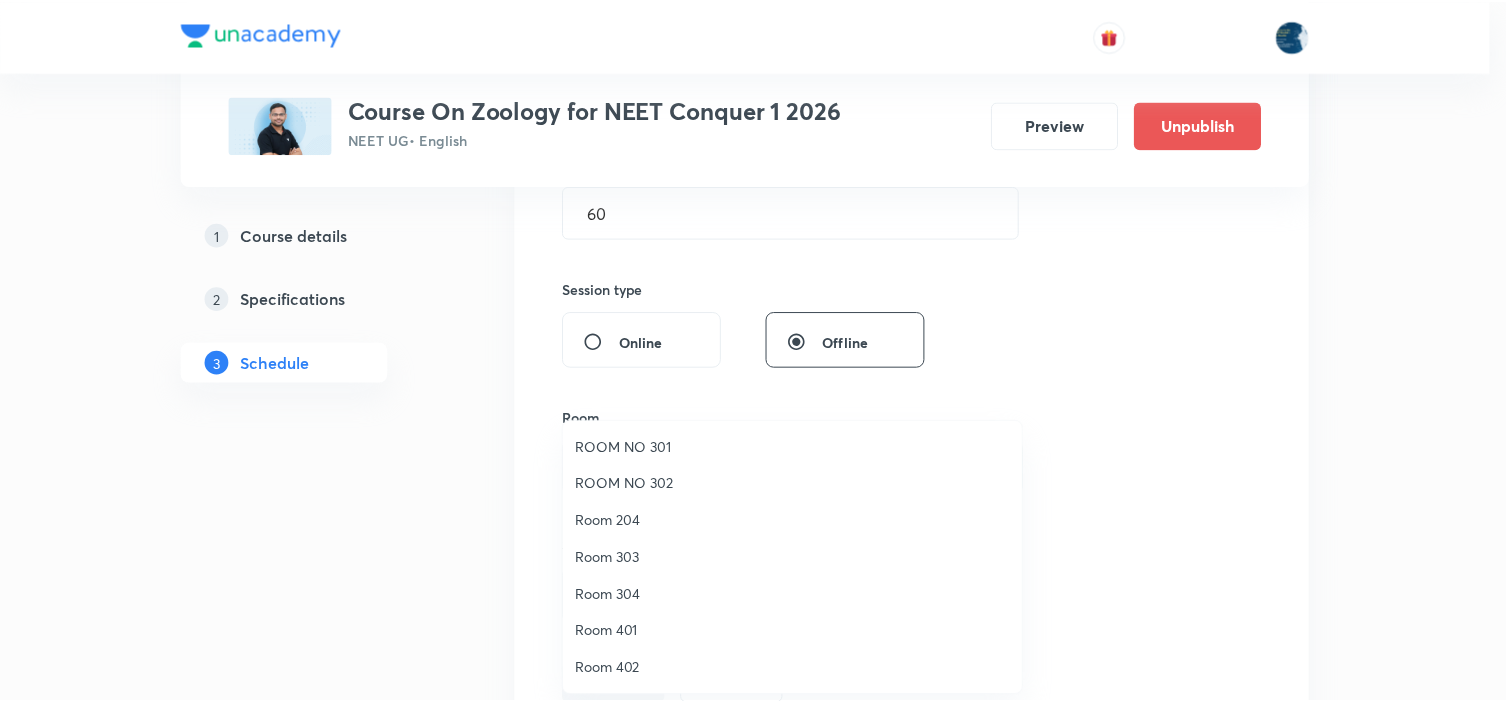 scroll, scrollTop: 260, scrollLeft: 0, axis: vertical 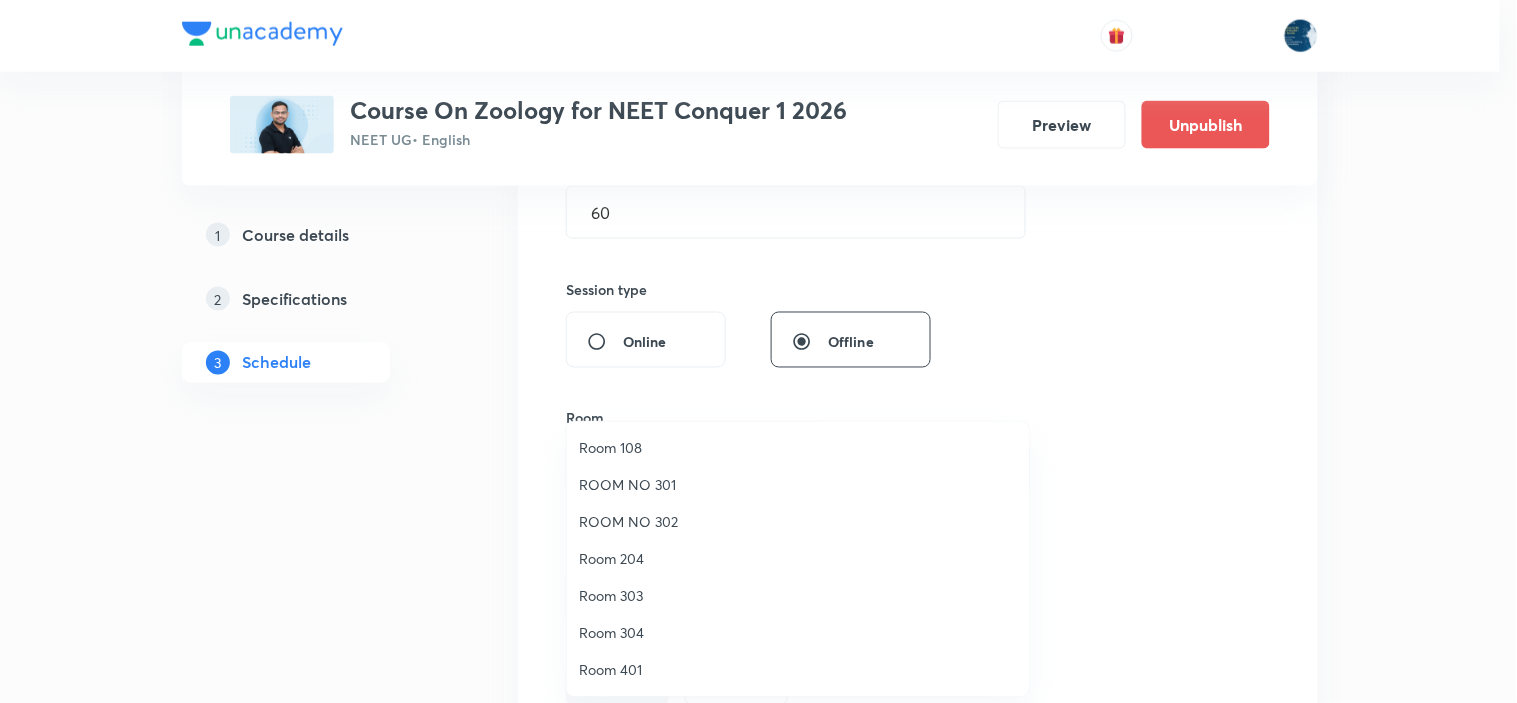 click on "Room 108" at bounding box center [798, 447] 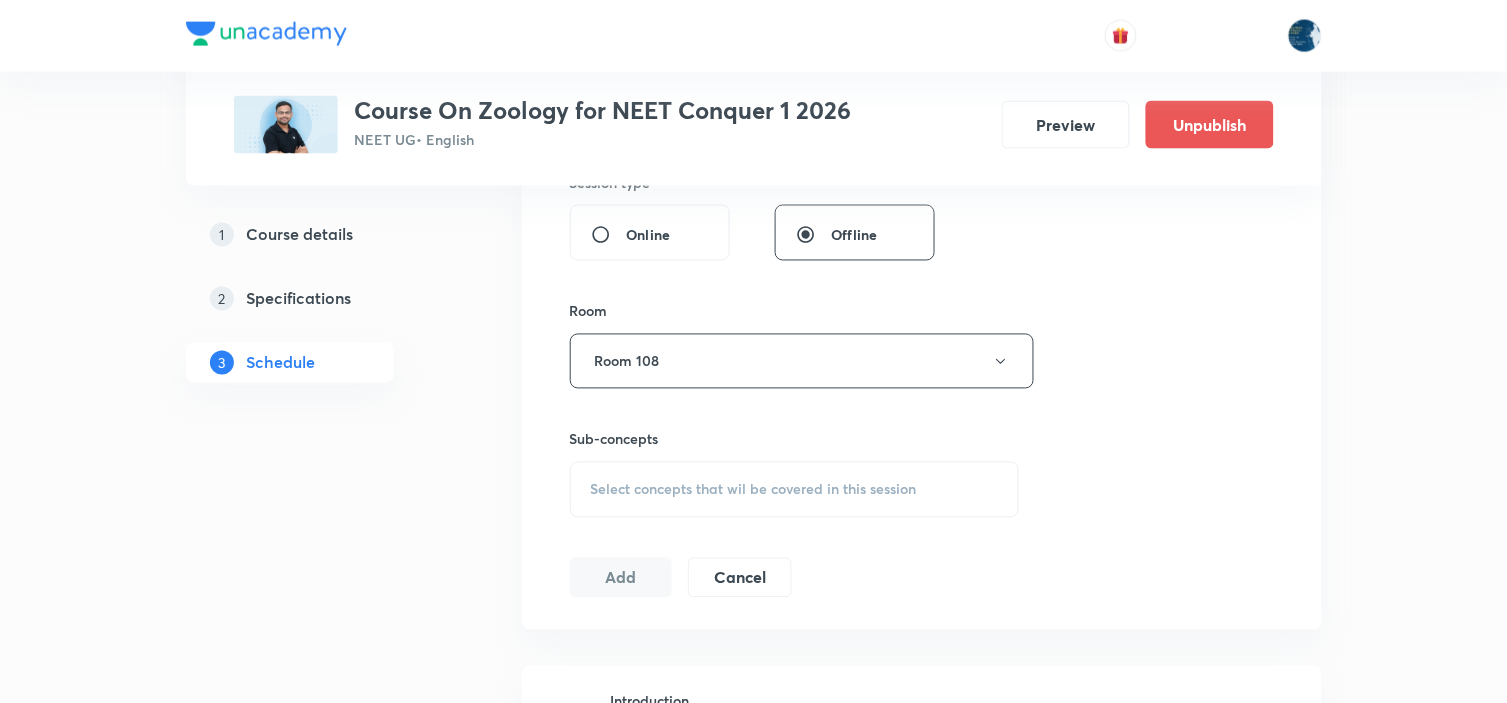 scroll, scrollTop: 1000, scrollLeft: 0, axis: vertical 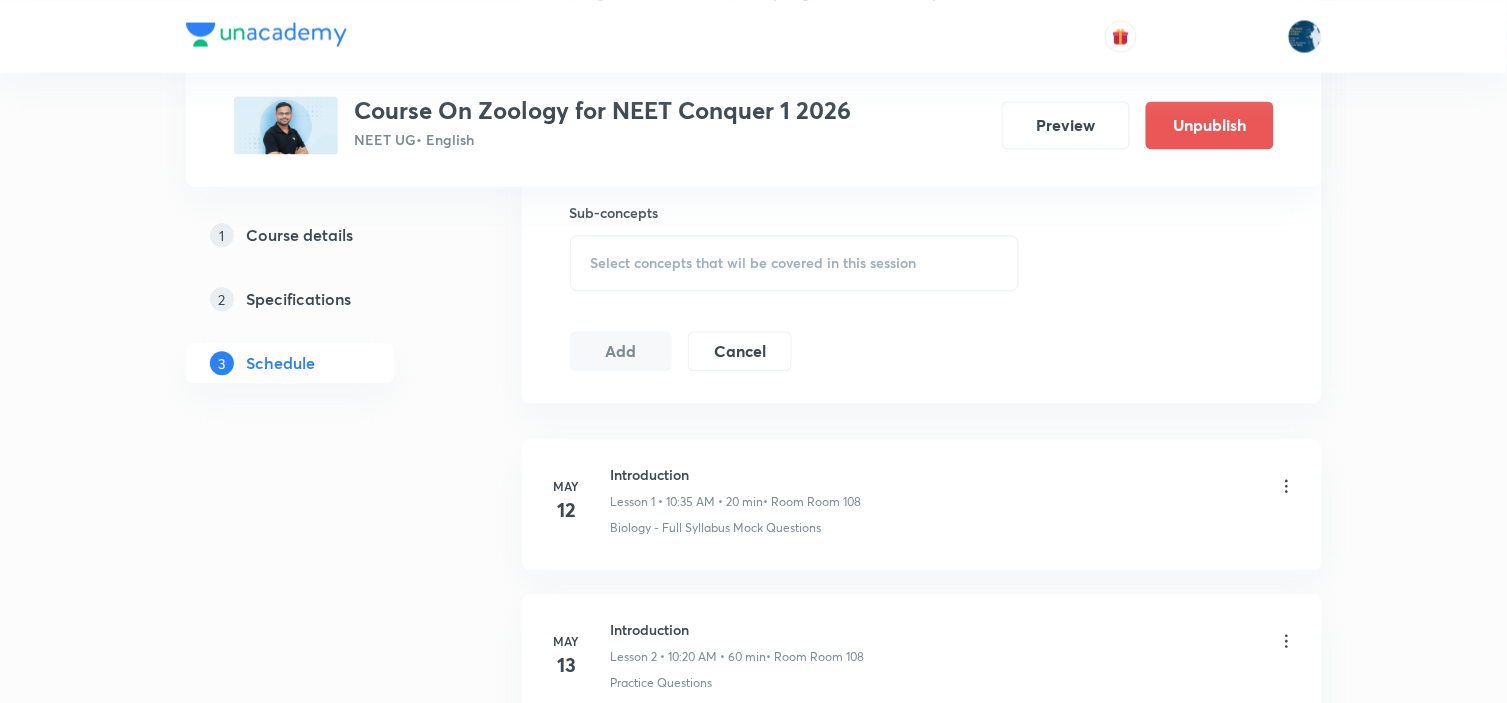 click on "Select concepts that wil be covered in this session" at bounding box center [754, 263] 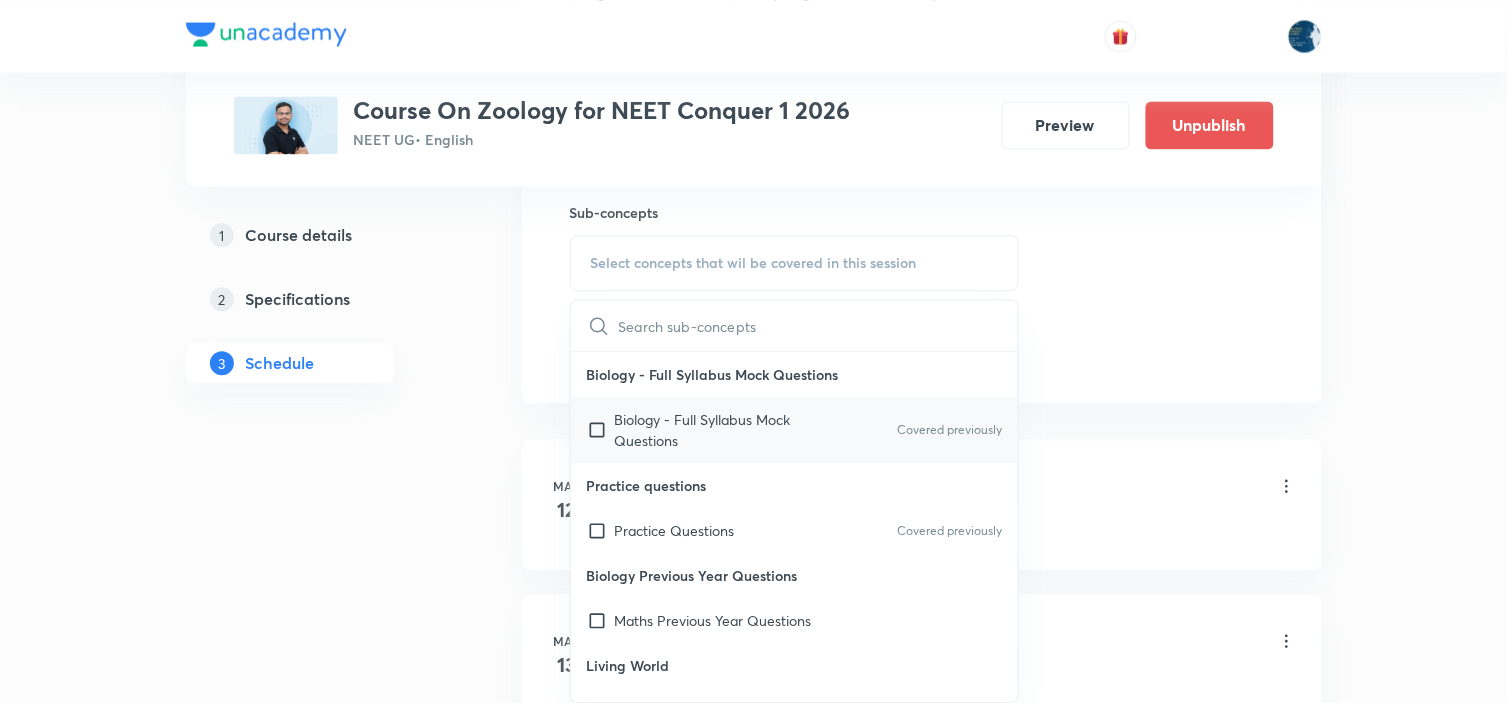 click on "Biology - Full Syllabus Mock Questions Covered previously" at bounding box center [795, 430] 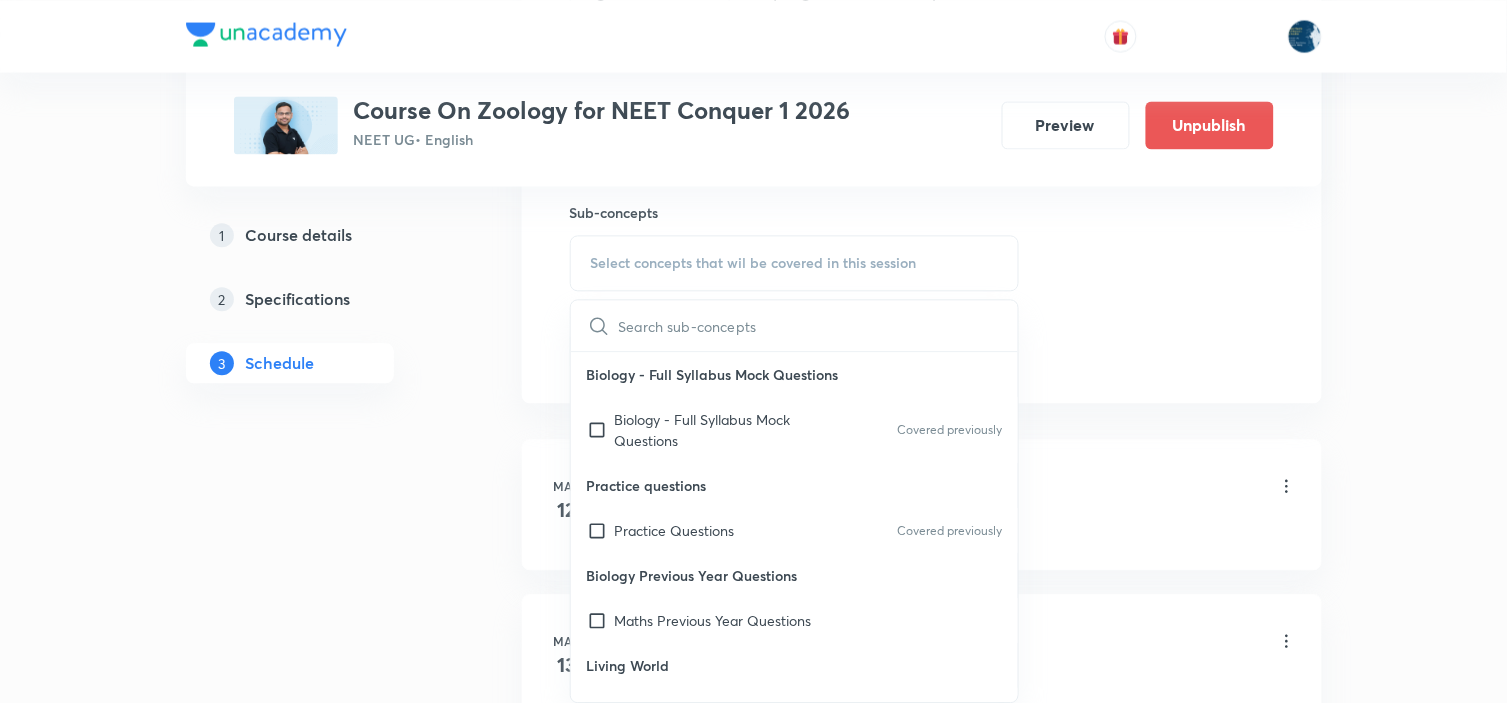checkbox on "true" 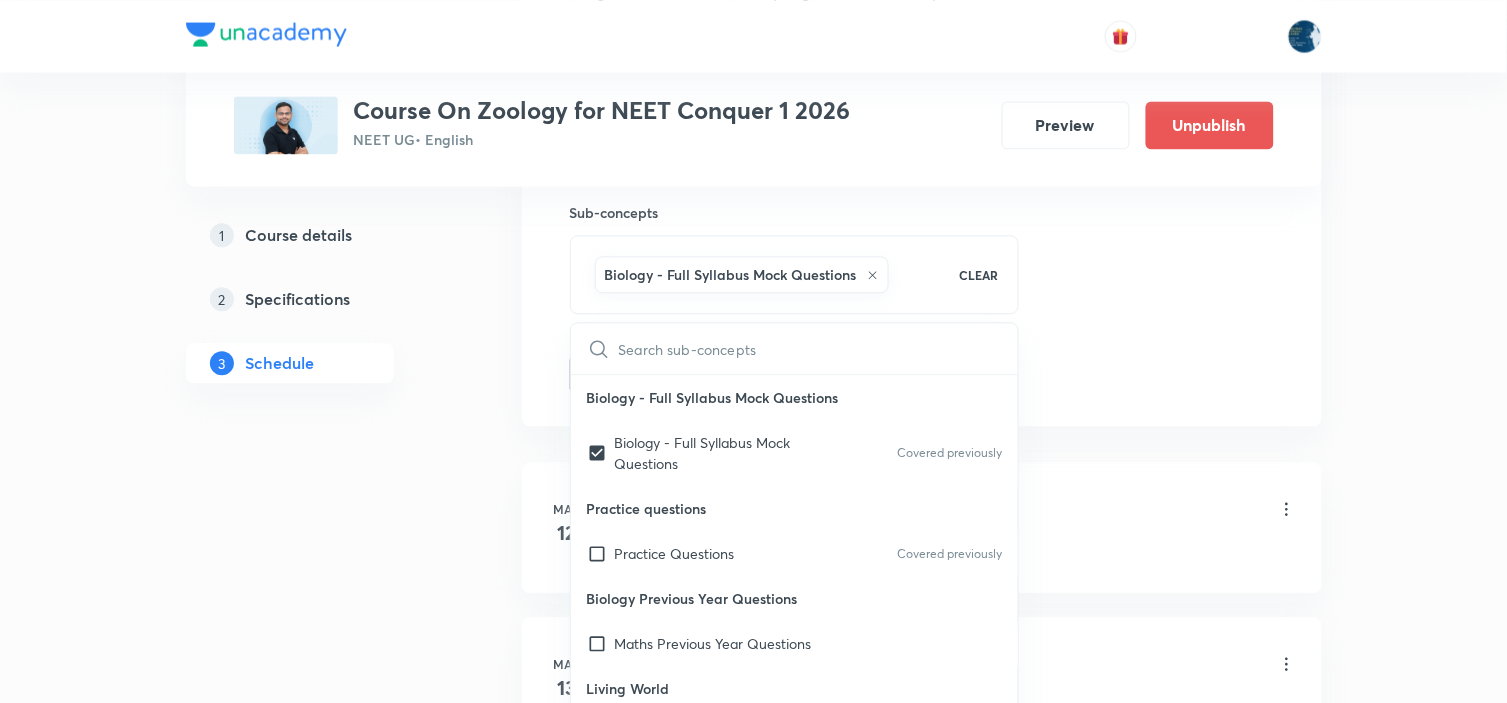 click on "Session  68 Live class Session title 12/99 Biomolecules ​ Schedule for [DATE], [TIME] ​ Duration (in minutes) [DURATION] ​   Session type Online Offline Room Room 108 Sub-concepts Biology - Full Syllabus Mock Questions CLEAR ​ Biology - Full Syllabus Mock Questions Biology - Full Syllabus Mock Questions Covered previously Practice questions Practice Questions Covered previously Biology Previous Year Questions Maths Previous Year Questions Living World What Is Living? Diversity In The Living World Systematics Types Of Taxonomy Fundamental Components Of Taxonomy Taxonomic Categories Taxonomical Aids The Three Domains Of Life Biological Nomenclature  Biological Classification System Of Classification Kingdom Monera Kingdom Protista Kingdom Fungi Kingdom Plantae Kingdom Animalia Linchens Mycorrhiza Virus Prions Viroids Plant Kingdom Algae Bryophytes Pteridophytes Gymnosperms Angiosperms Animal Kingdom Basics Of Classification Classification Of Animals Animal Kingdom Animal Diversity Animal Diversity Root ER" at bounding box center (922, -87) 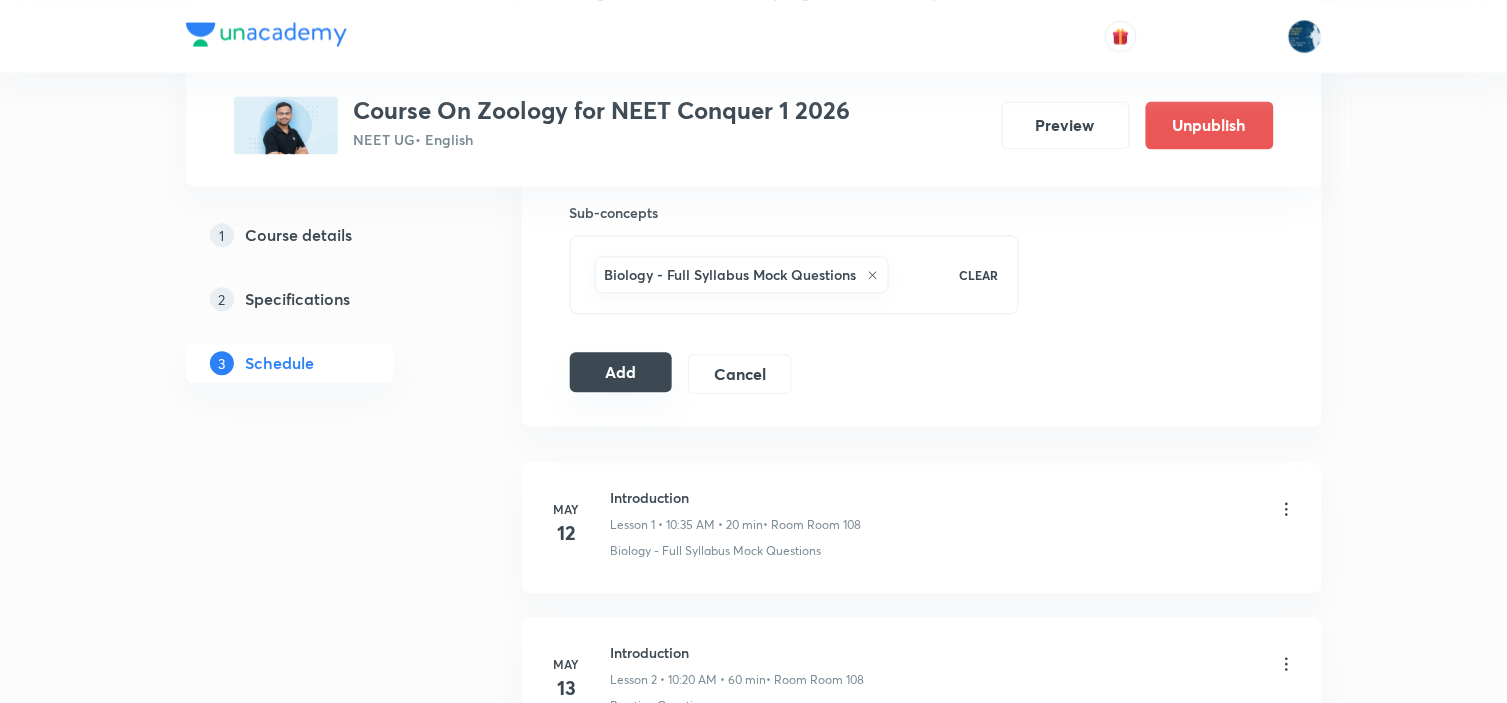 click on "Add" at bounding box center (621, 372) 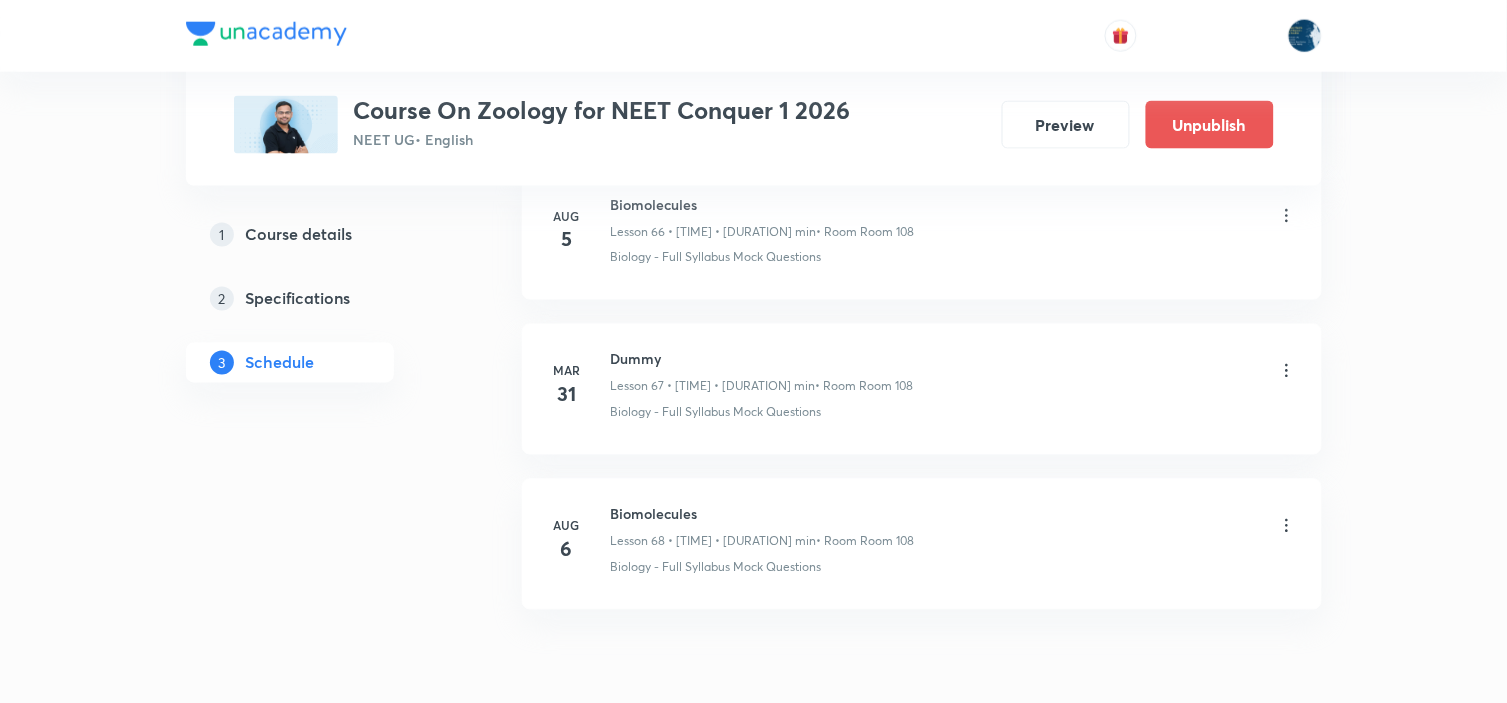 scroll, scrollTop: 10421, scrollLeft: 0, axis: vertical 